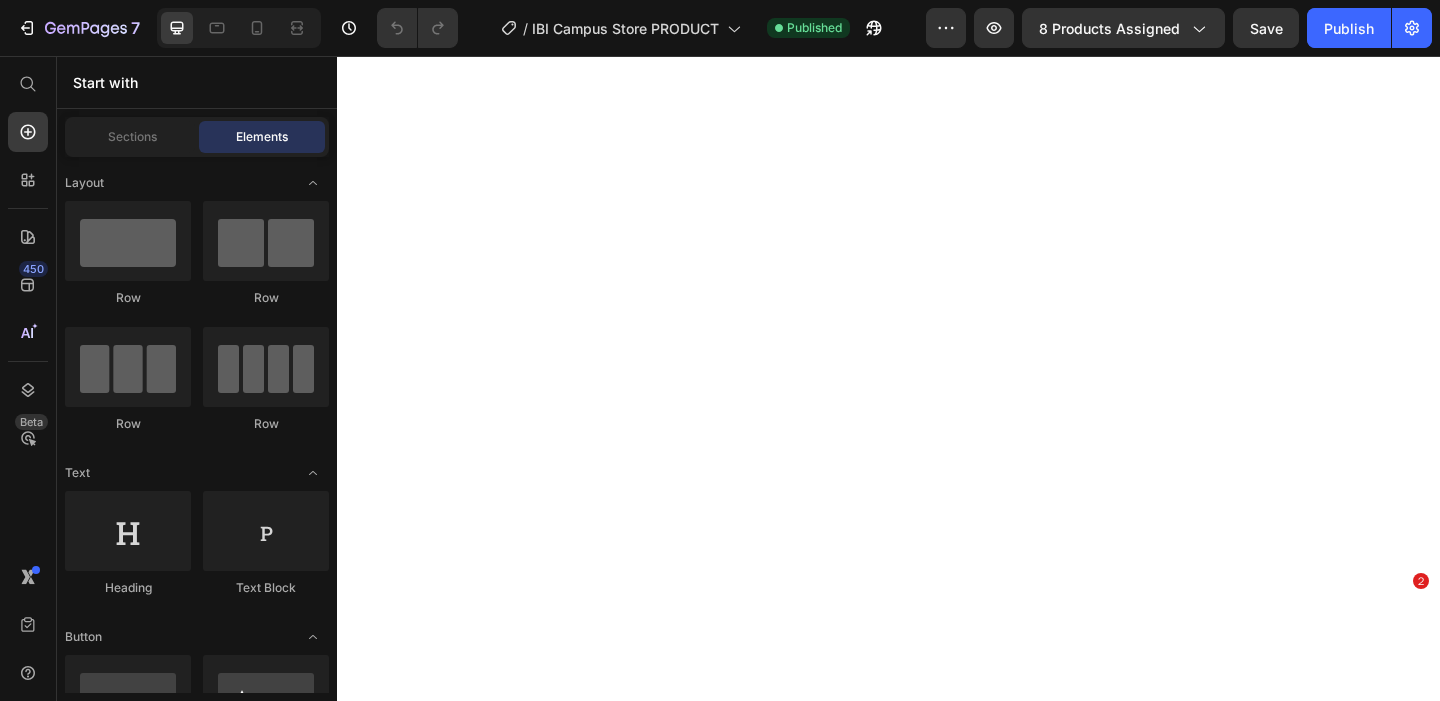 scroll, scrollTop: 0, scrollLeft: 0, axis: both 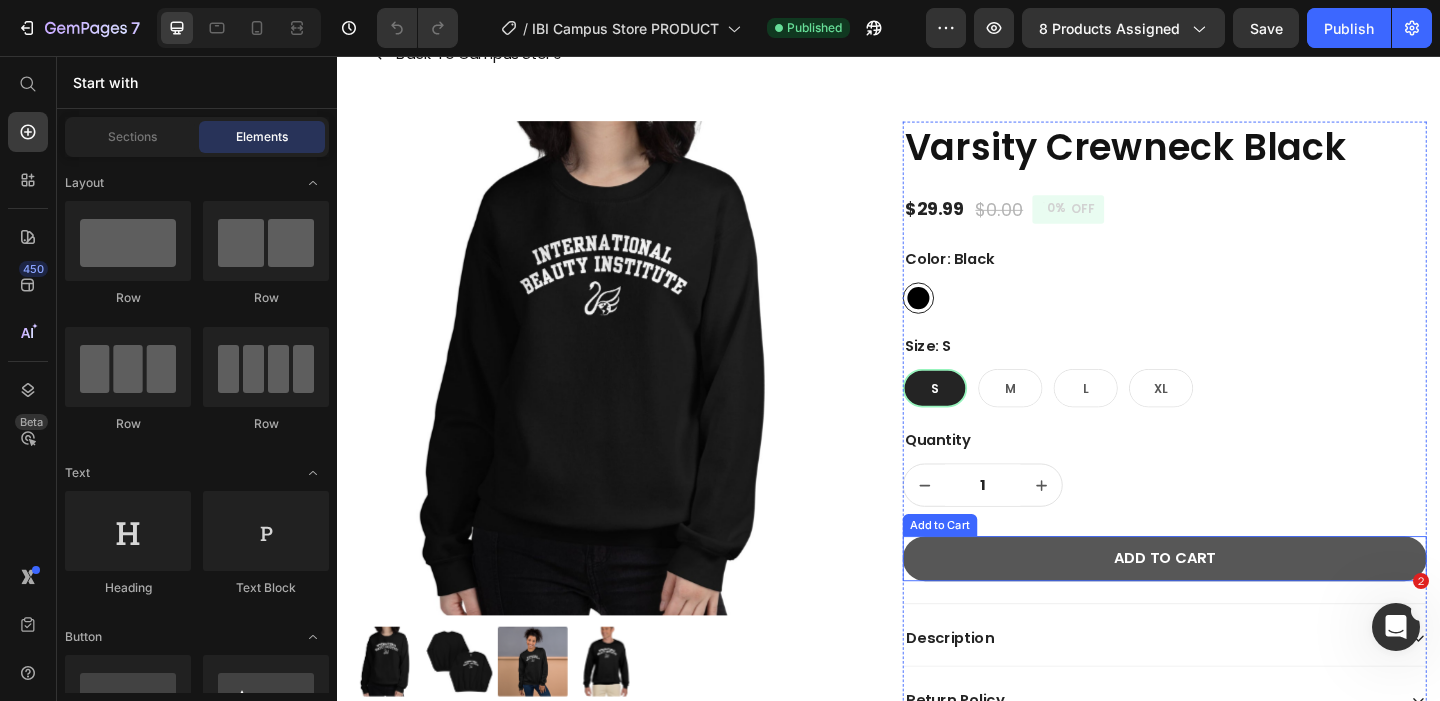 click on "Add to cart" at bounding box center (1237, 602) 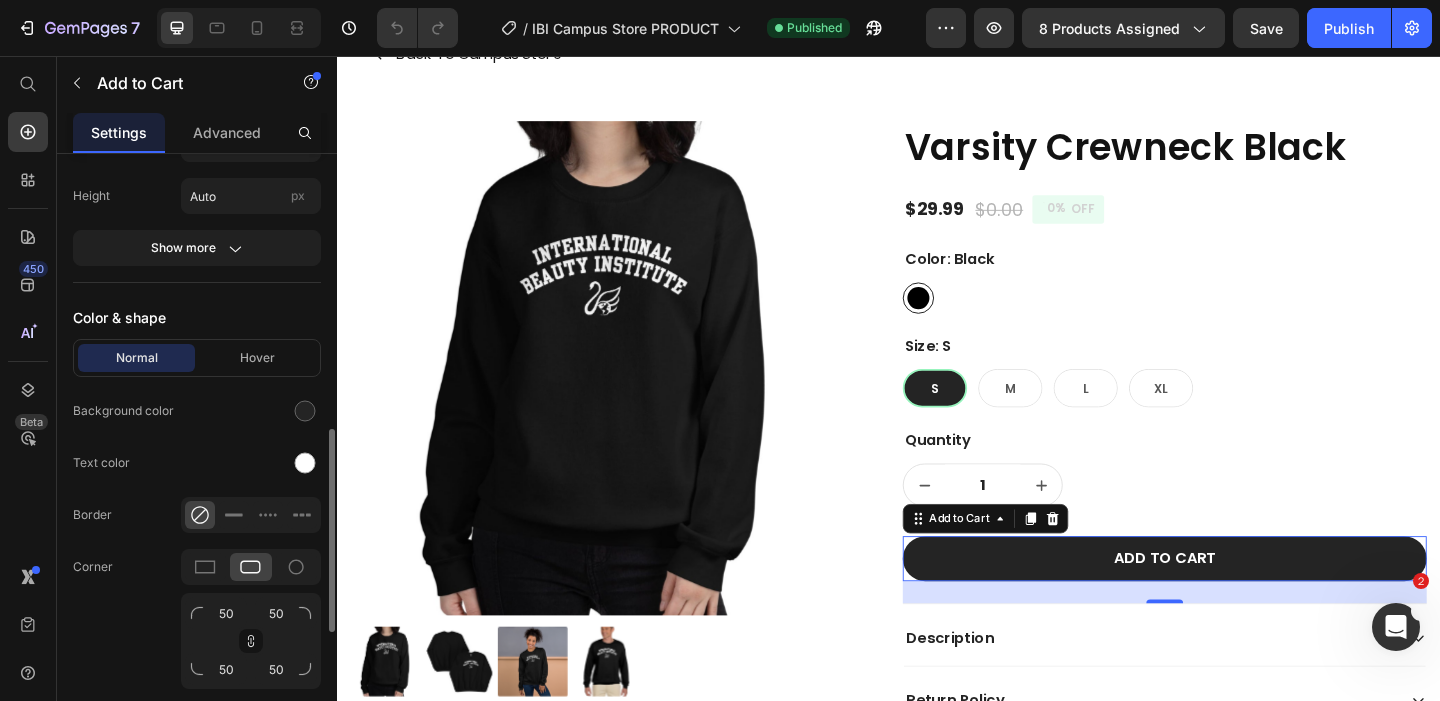 scroll, scrollTop: 850, scrollLeft: 0, axis: vertical 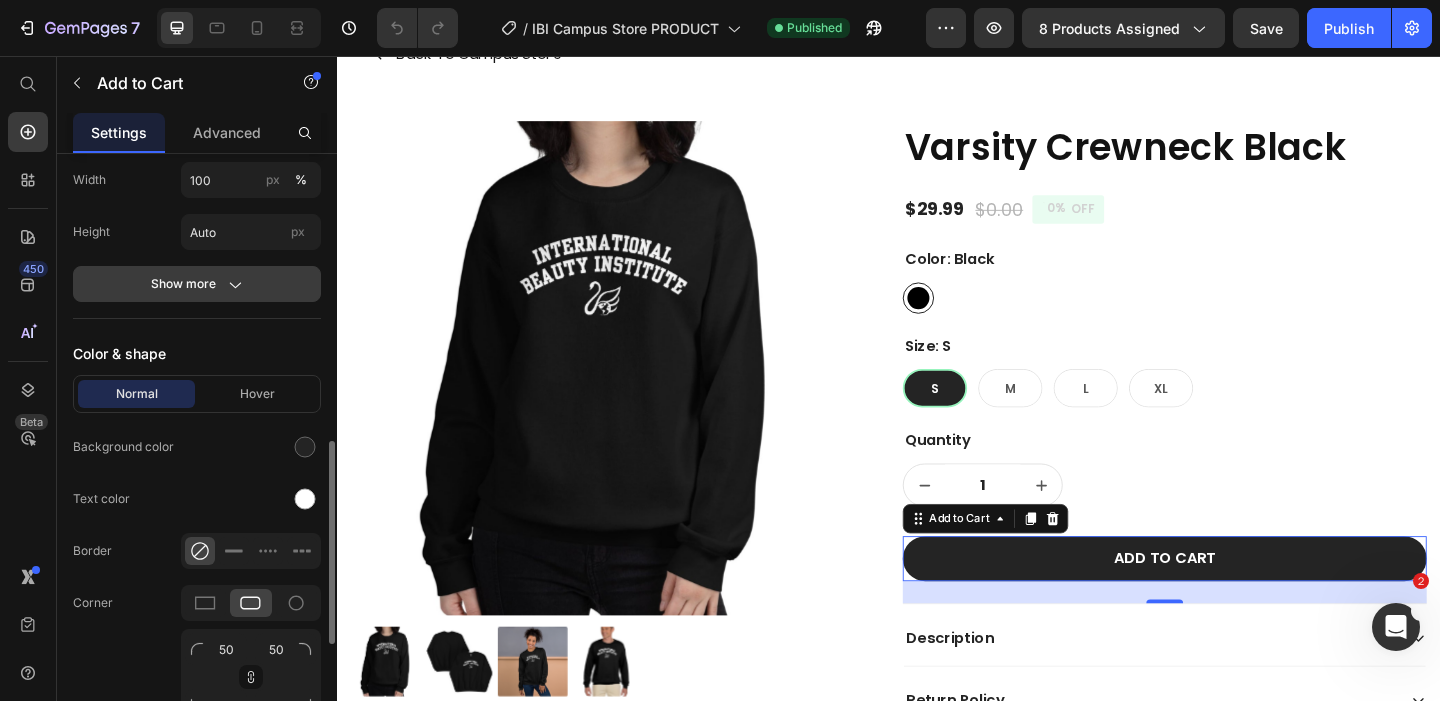 click on "Show more" at bounding box center (197, 284) 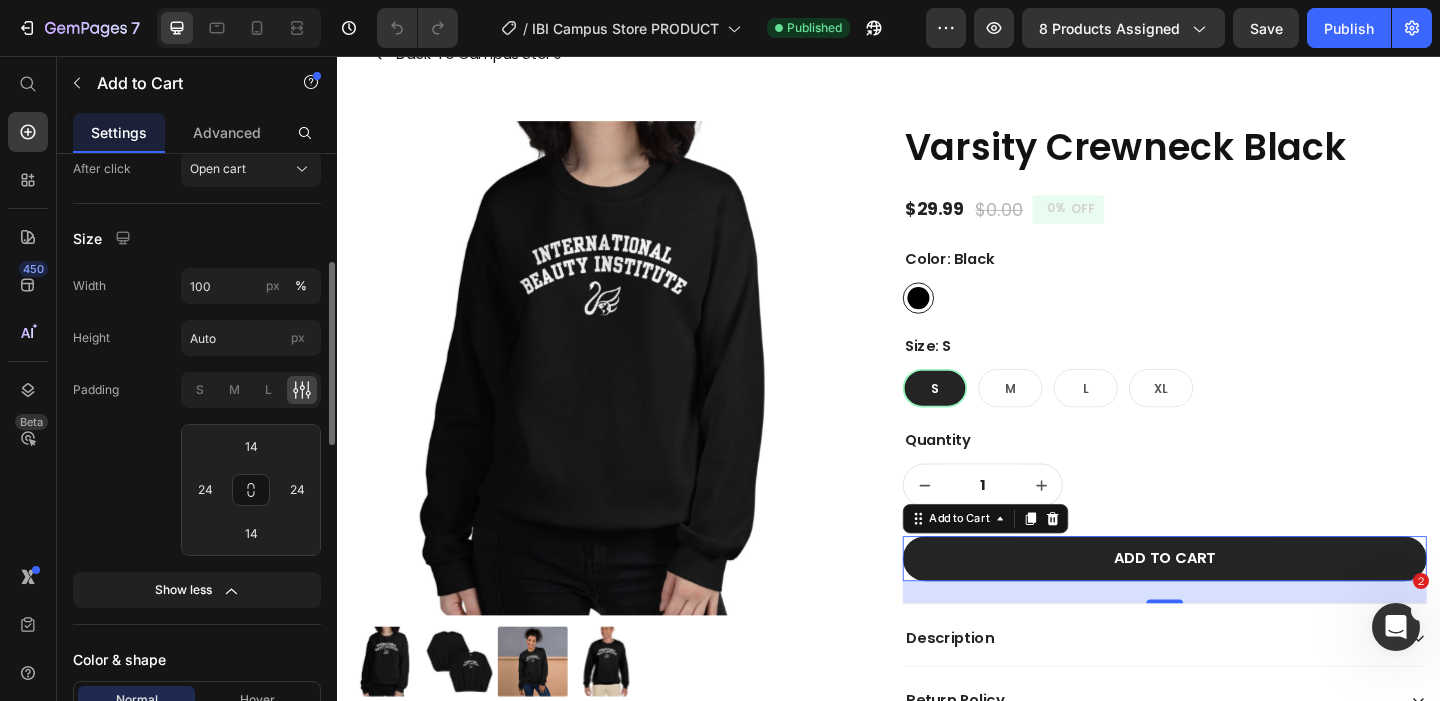 scroll, scrollTop: 390, scrollLeft: 0, axis: vertical 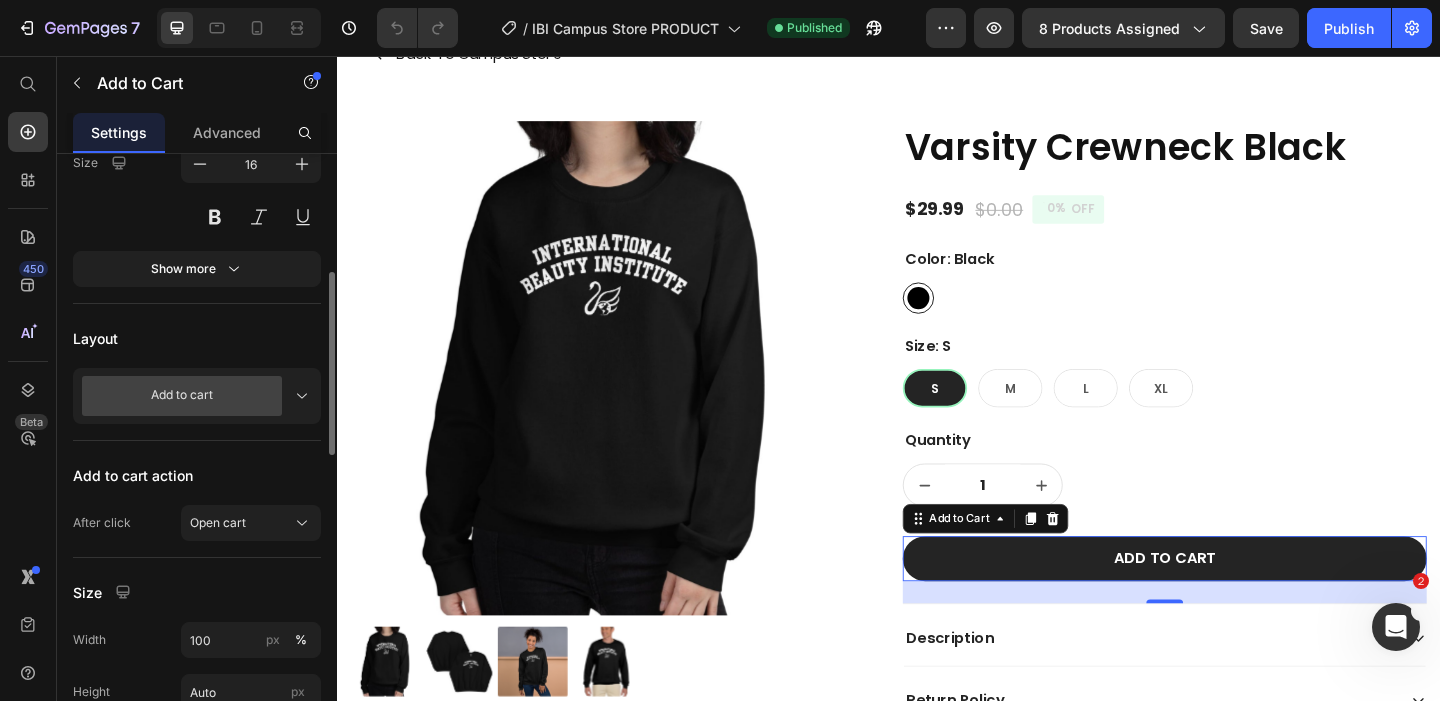 click on "Add to cart" at bounding box center (197, 396) 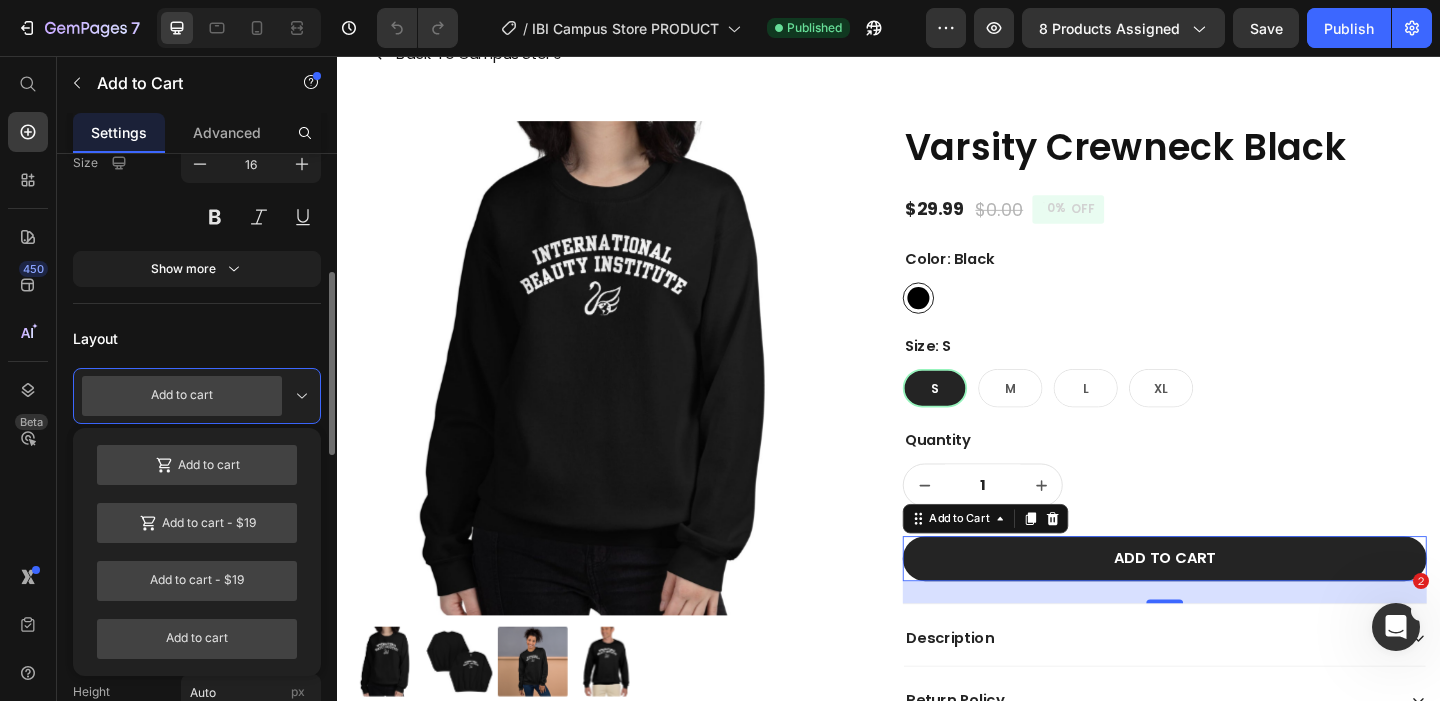 click on "Layout" at bounding box center (197, 338) 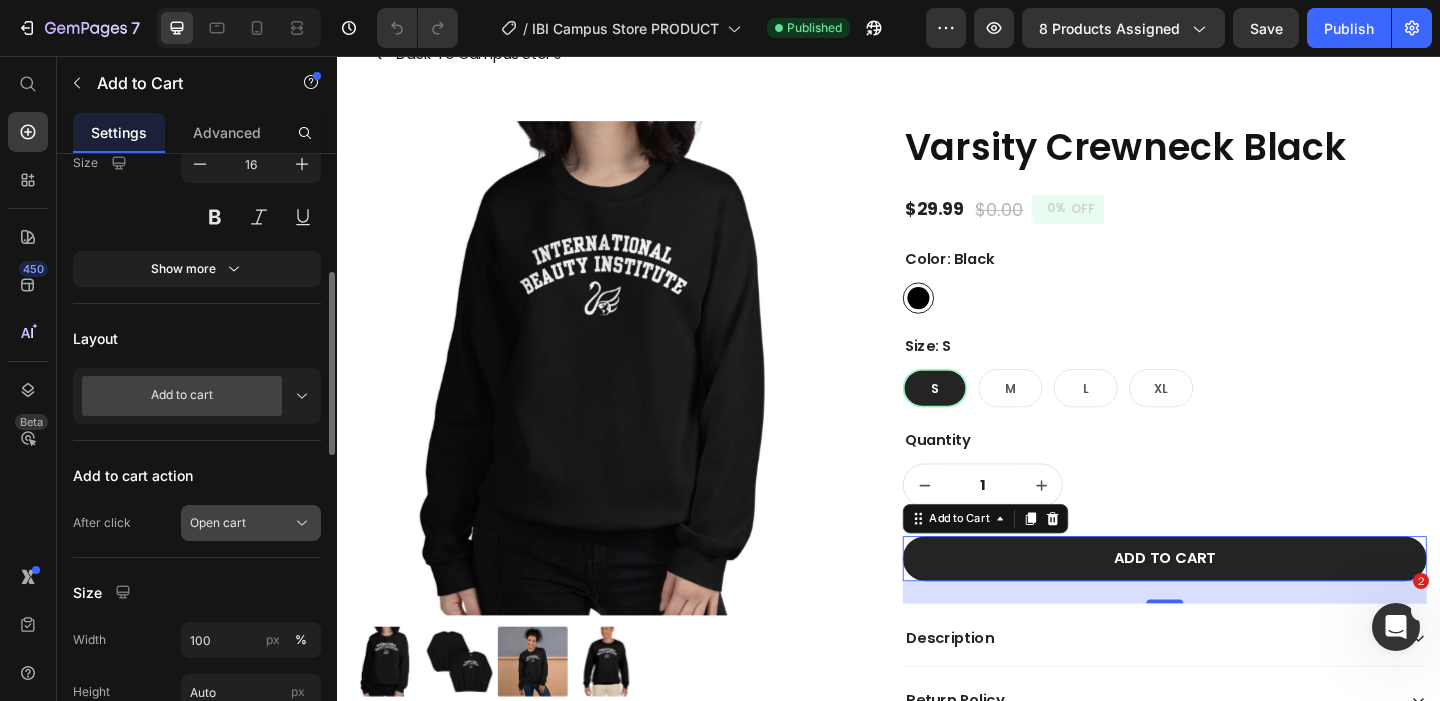 click on "Open cart" at bounding box center (251, 523) 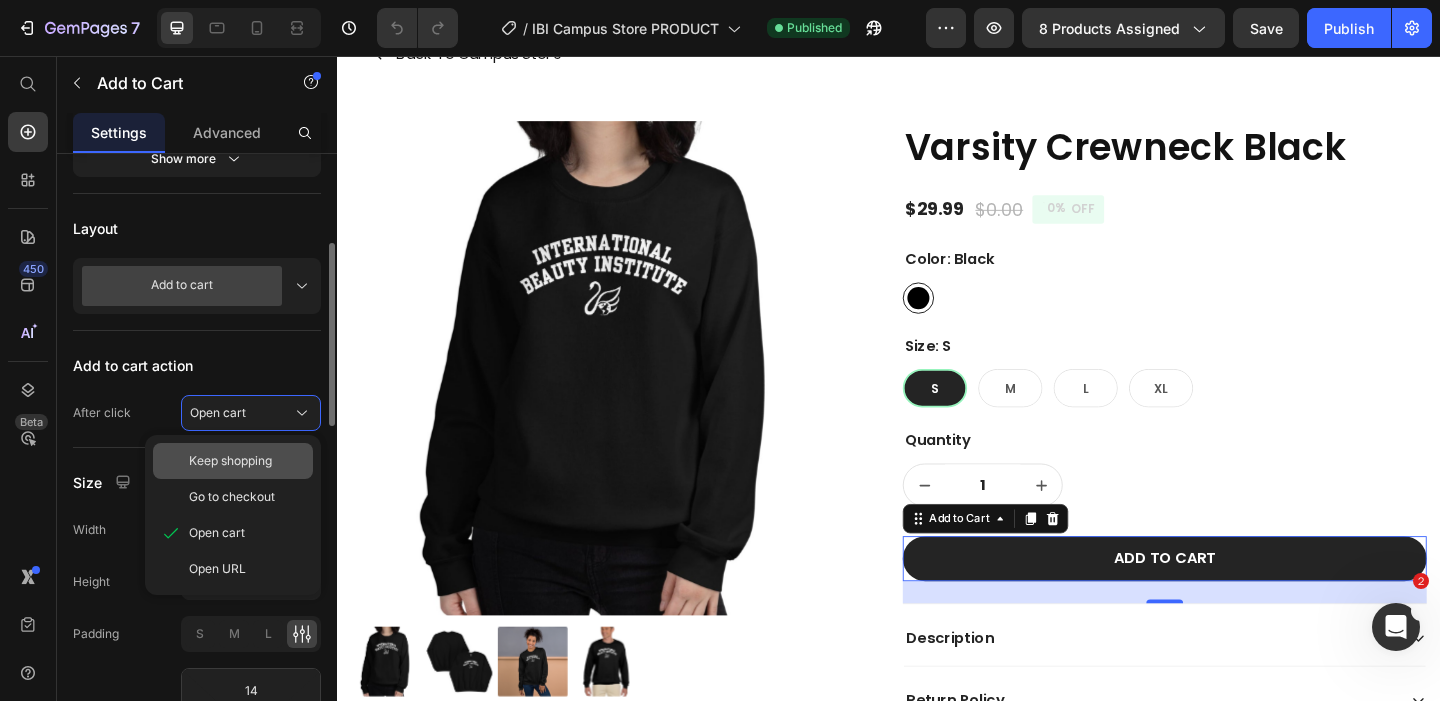 scroll, scrollTop: 512, scrollLeft: 0, axis: vertical 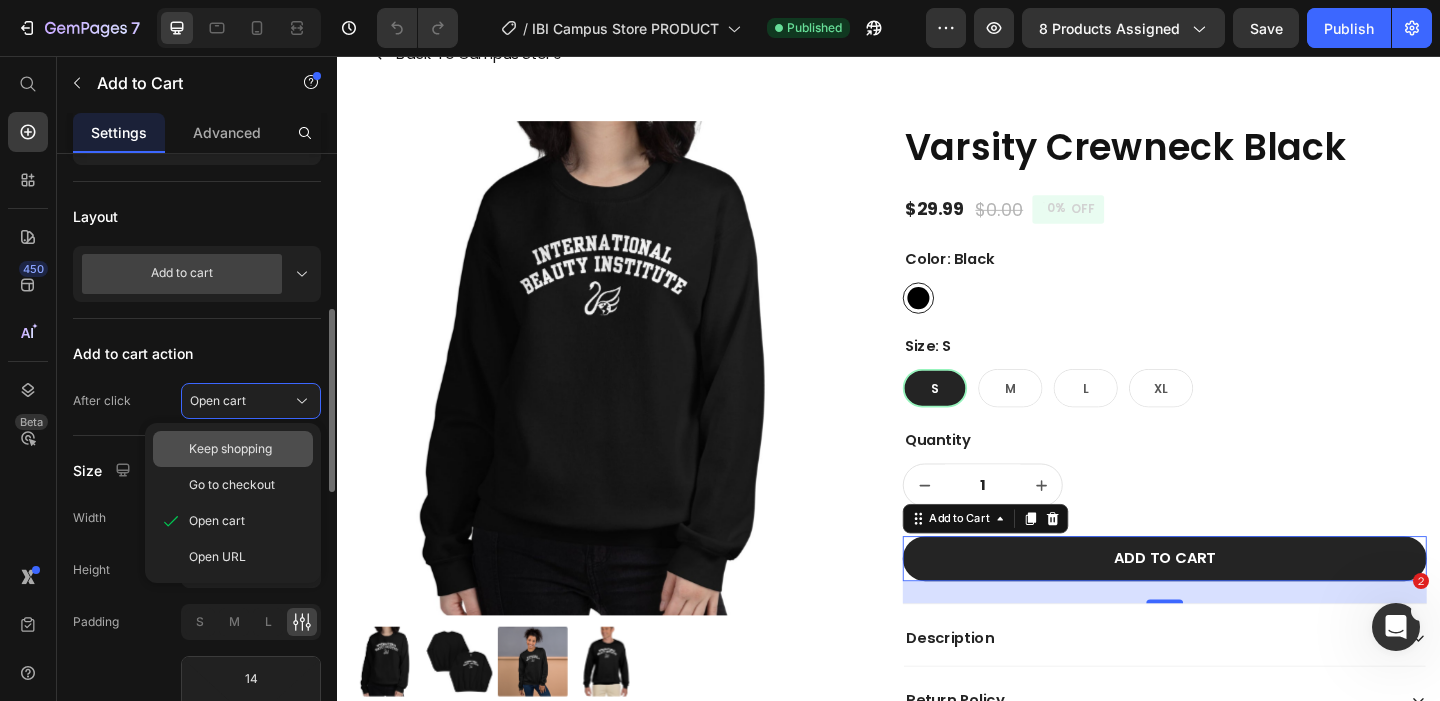 click on "Keep shopping" at bounding box center (230, 449) 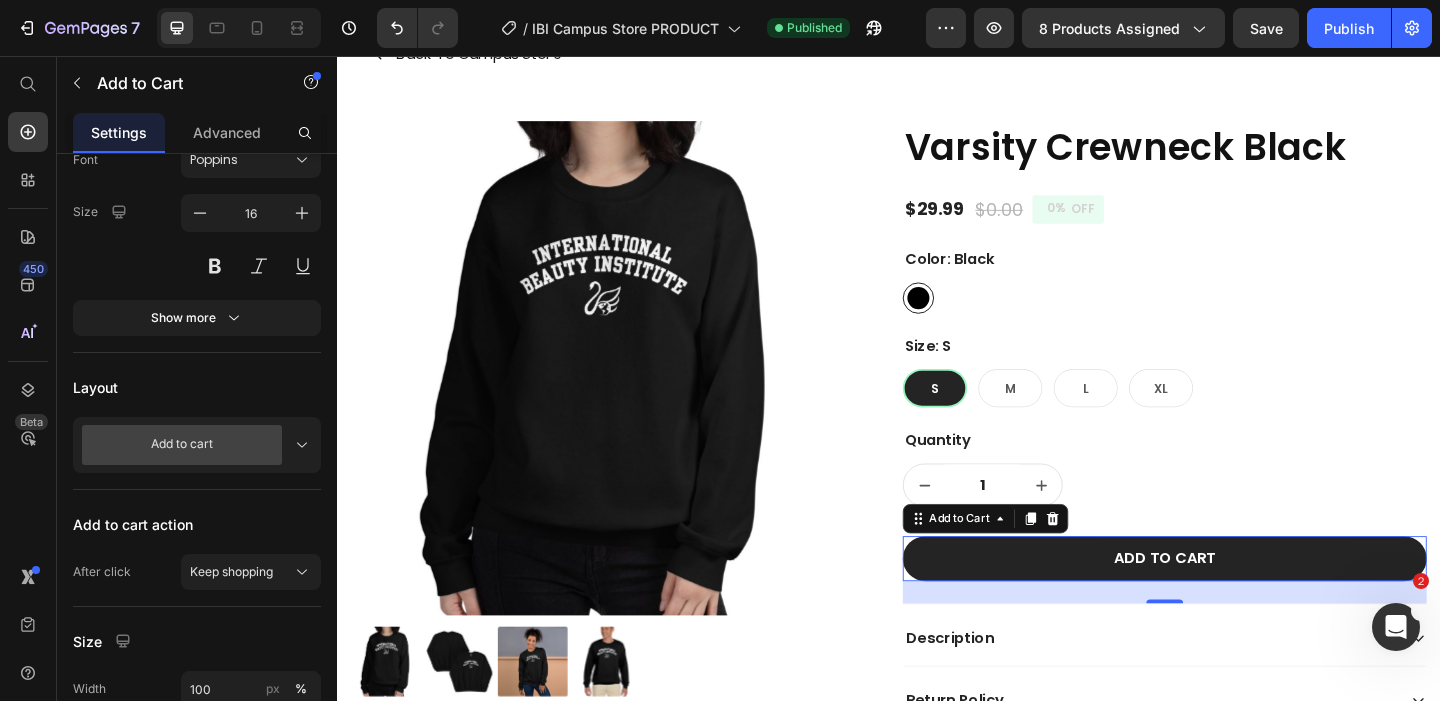 scroll, scrollTop: 0, scrollLeft: 0, axis: both 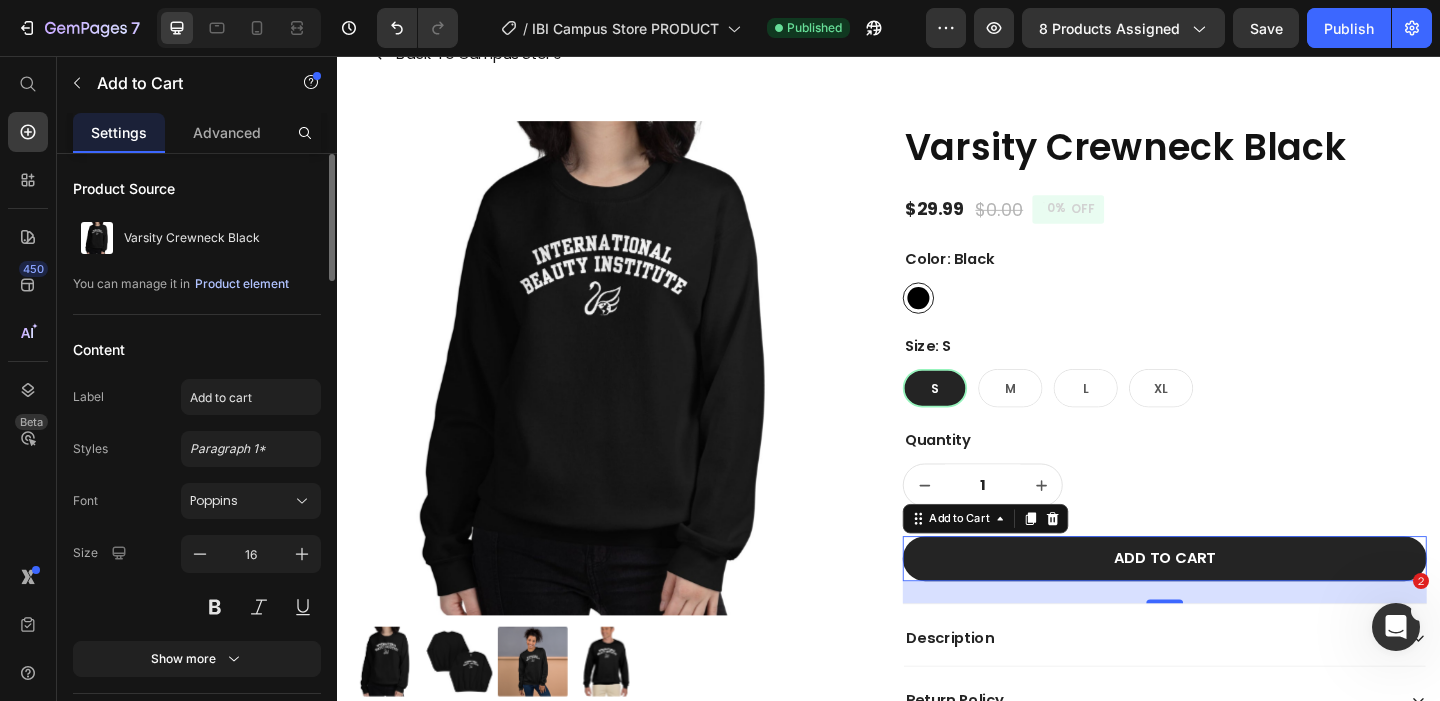 click on "Product element" at bounding box center (242, 284) 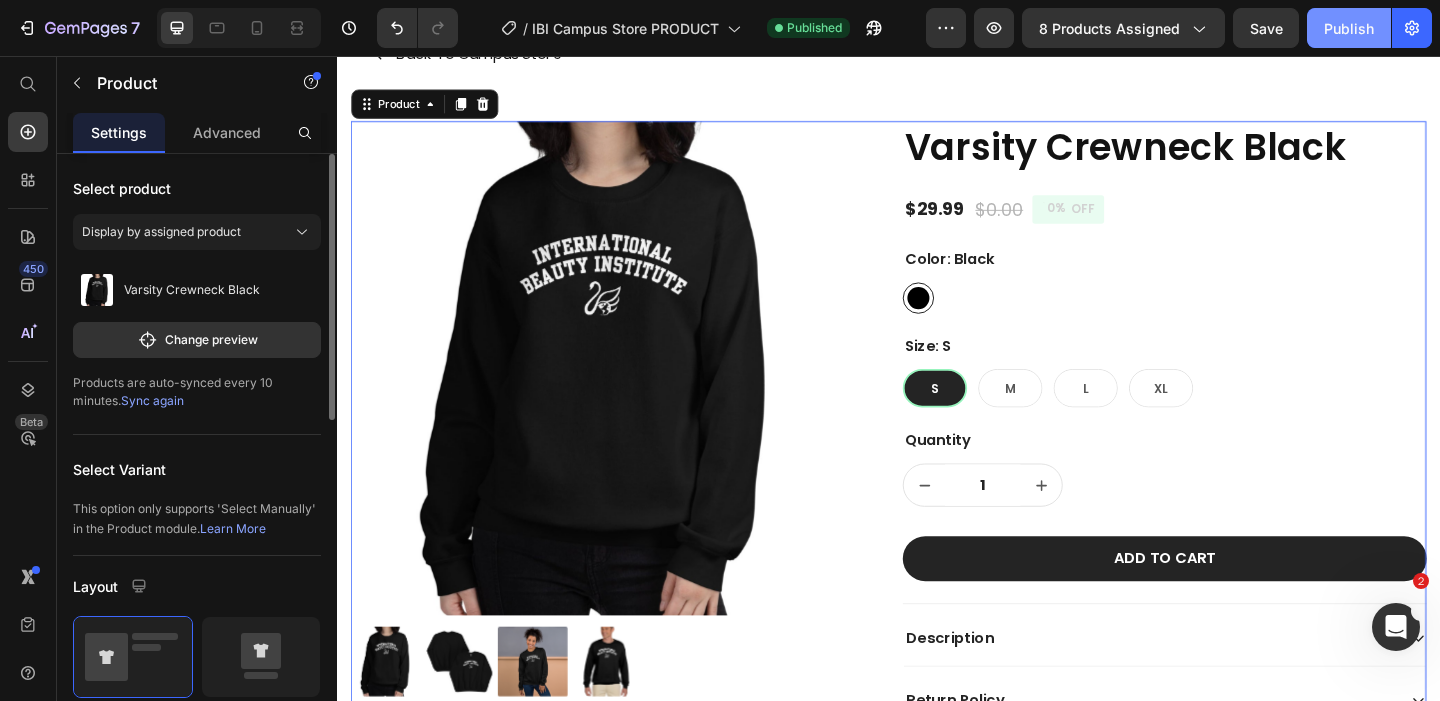 click on "Publish" 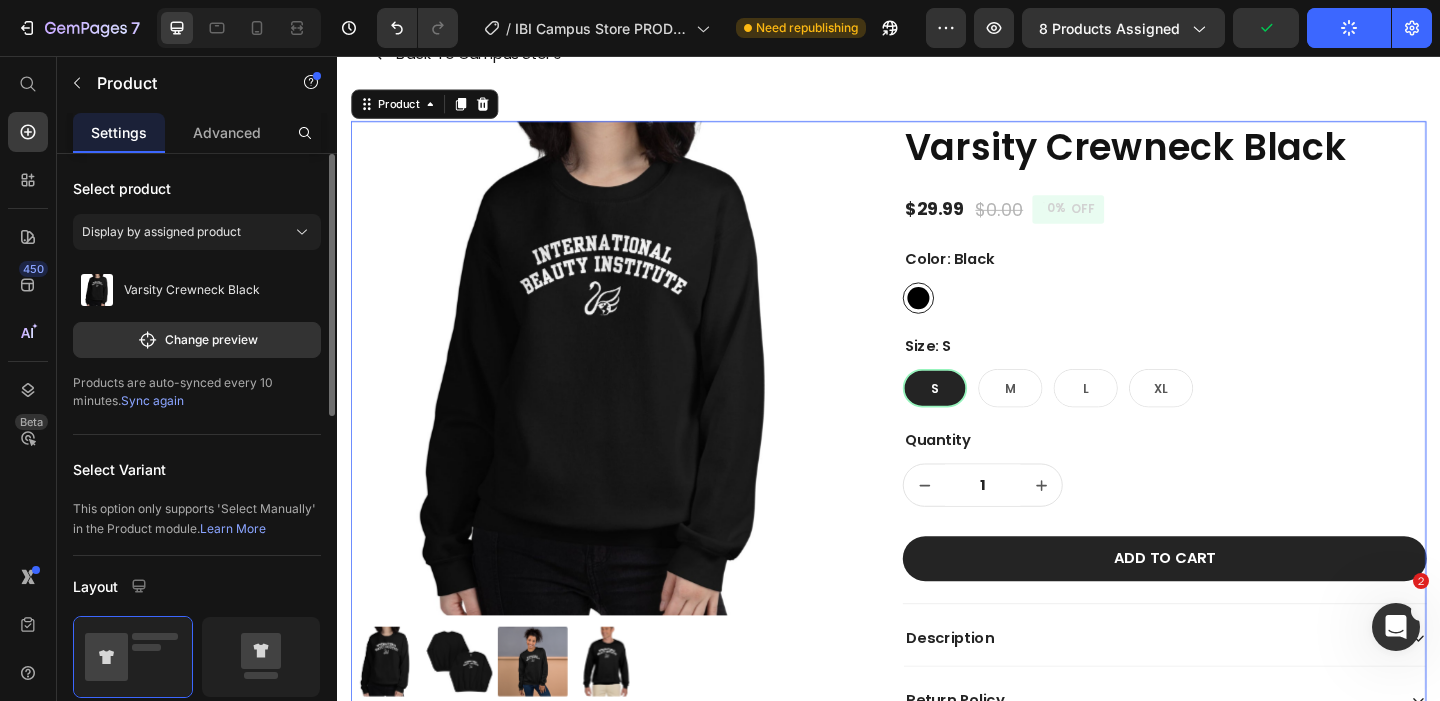 click on "7  Version history  /  IBI Campus Store PRODUCT Need republishing Preview 8 products assigned  Publish" 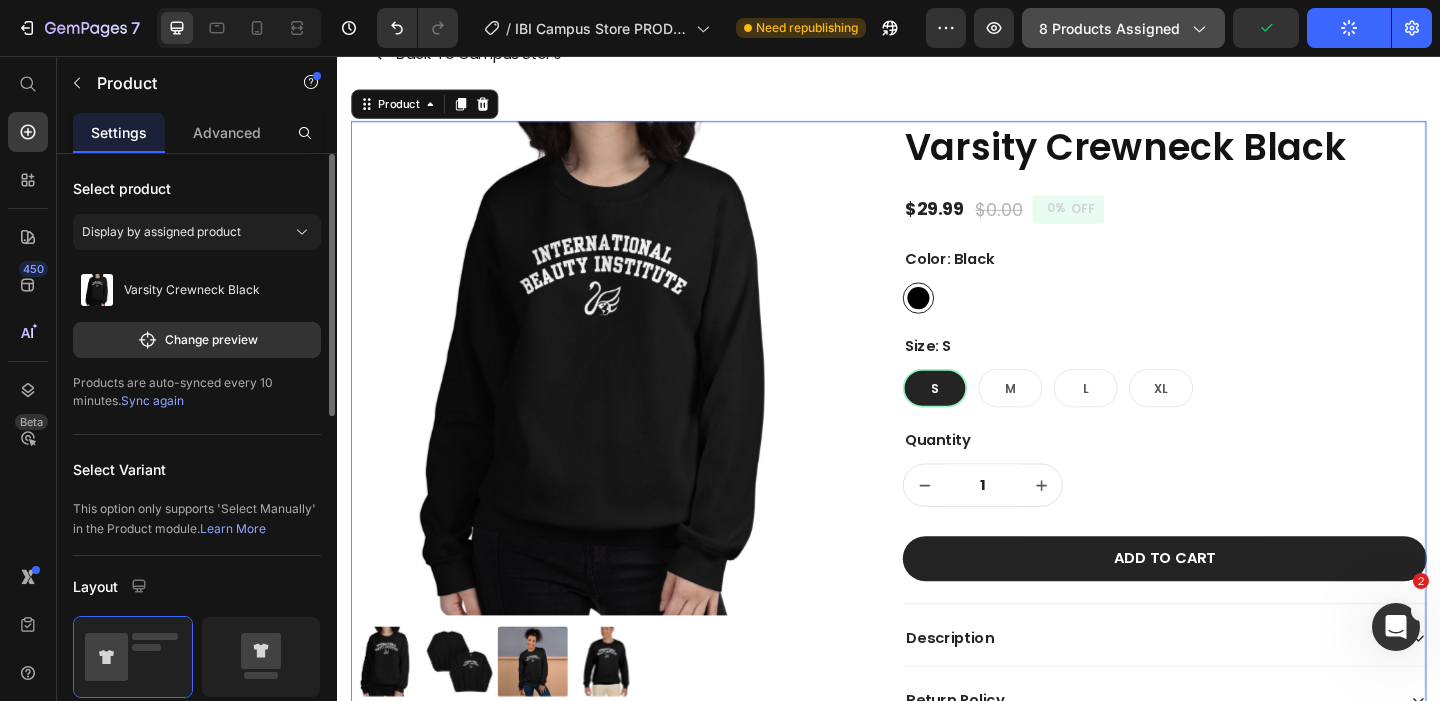 click on "8 products assigned" 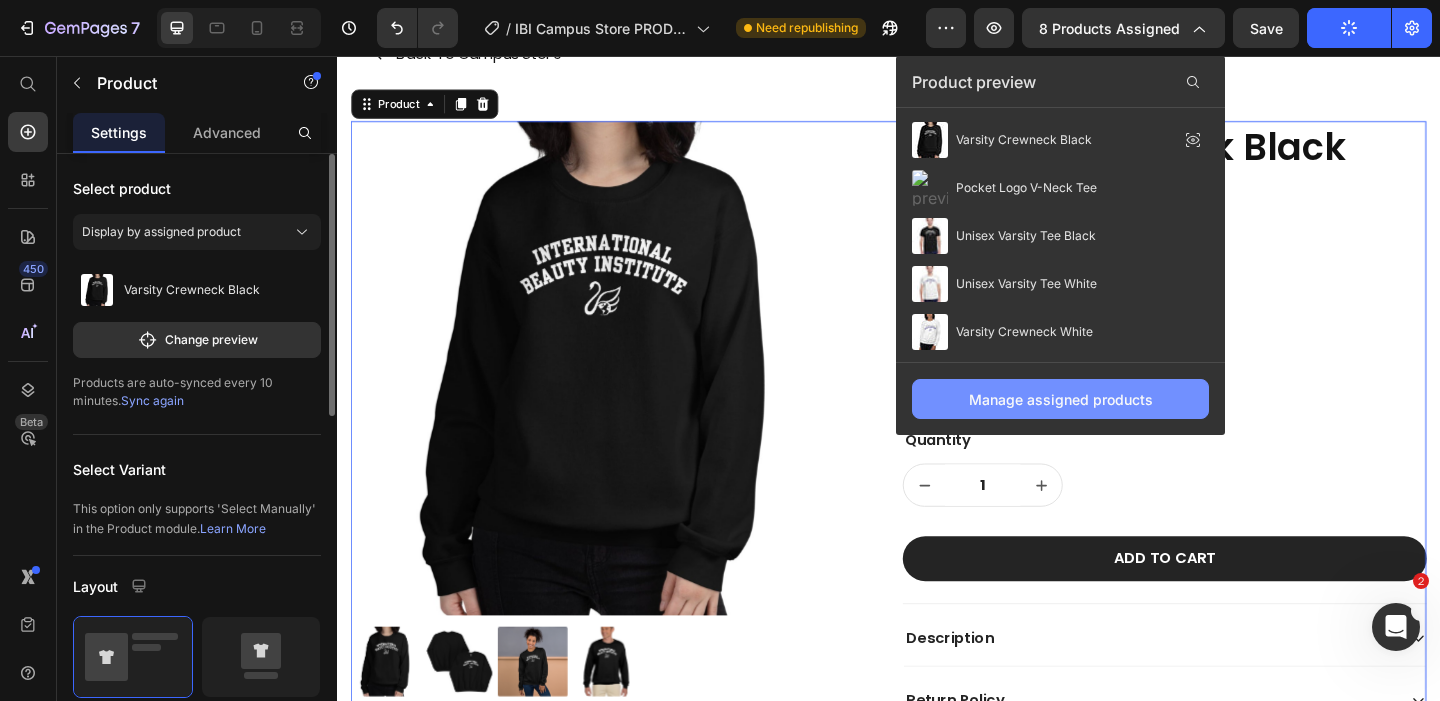 click on "Manage assigned products" at bounding box center (1061, 399) 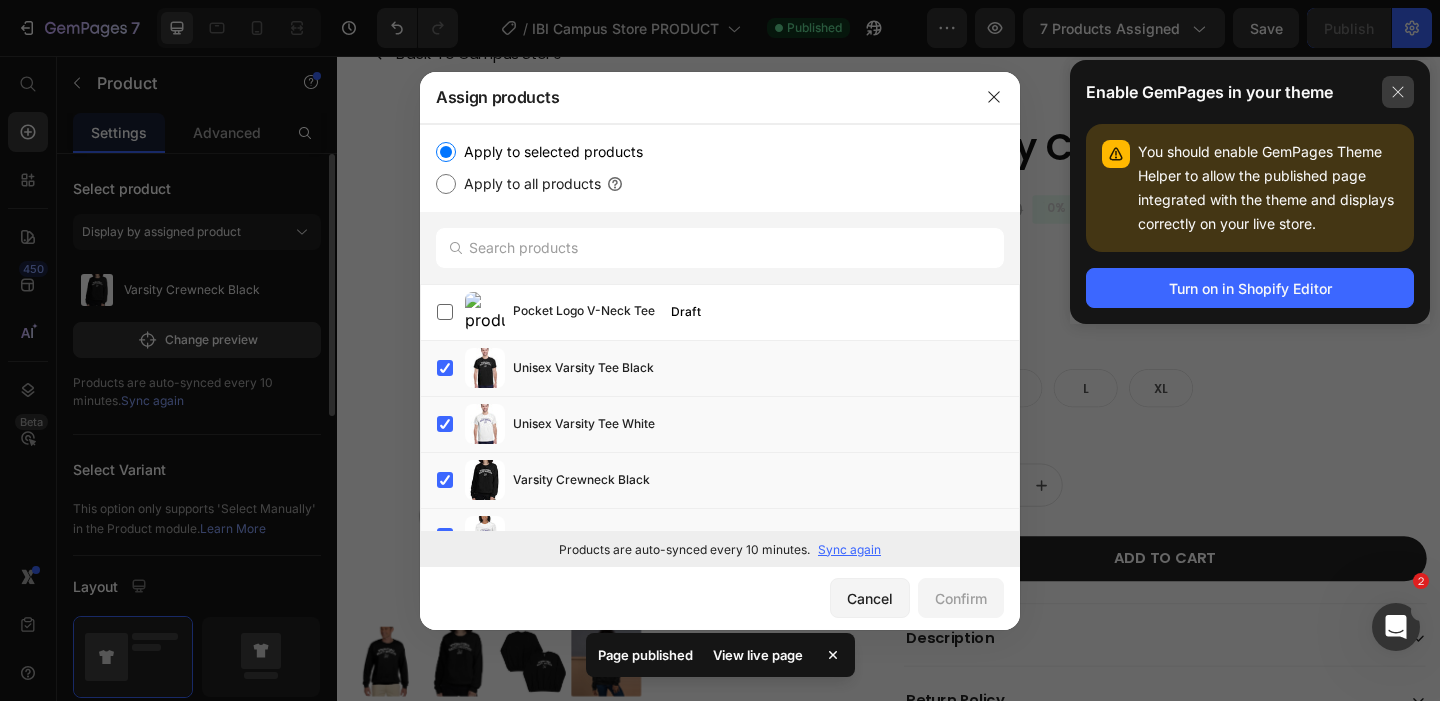 click 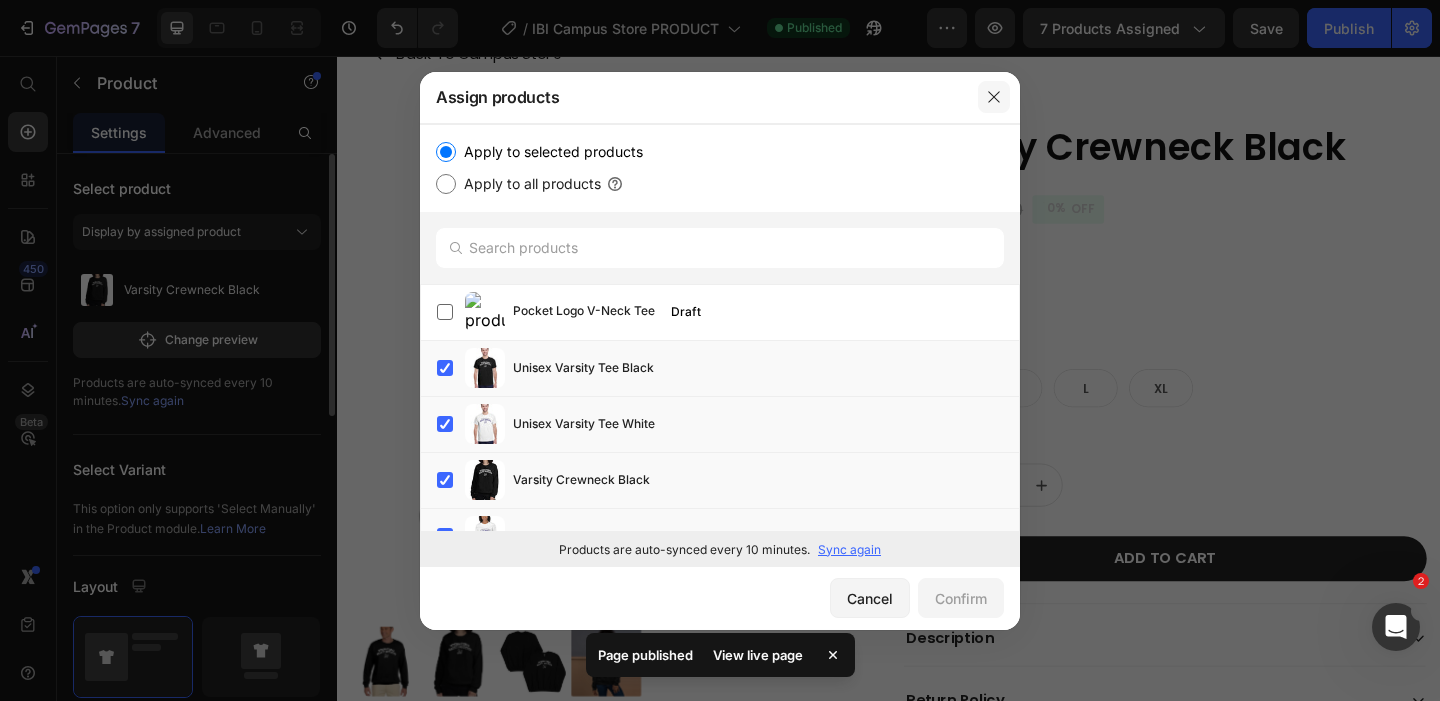click 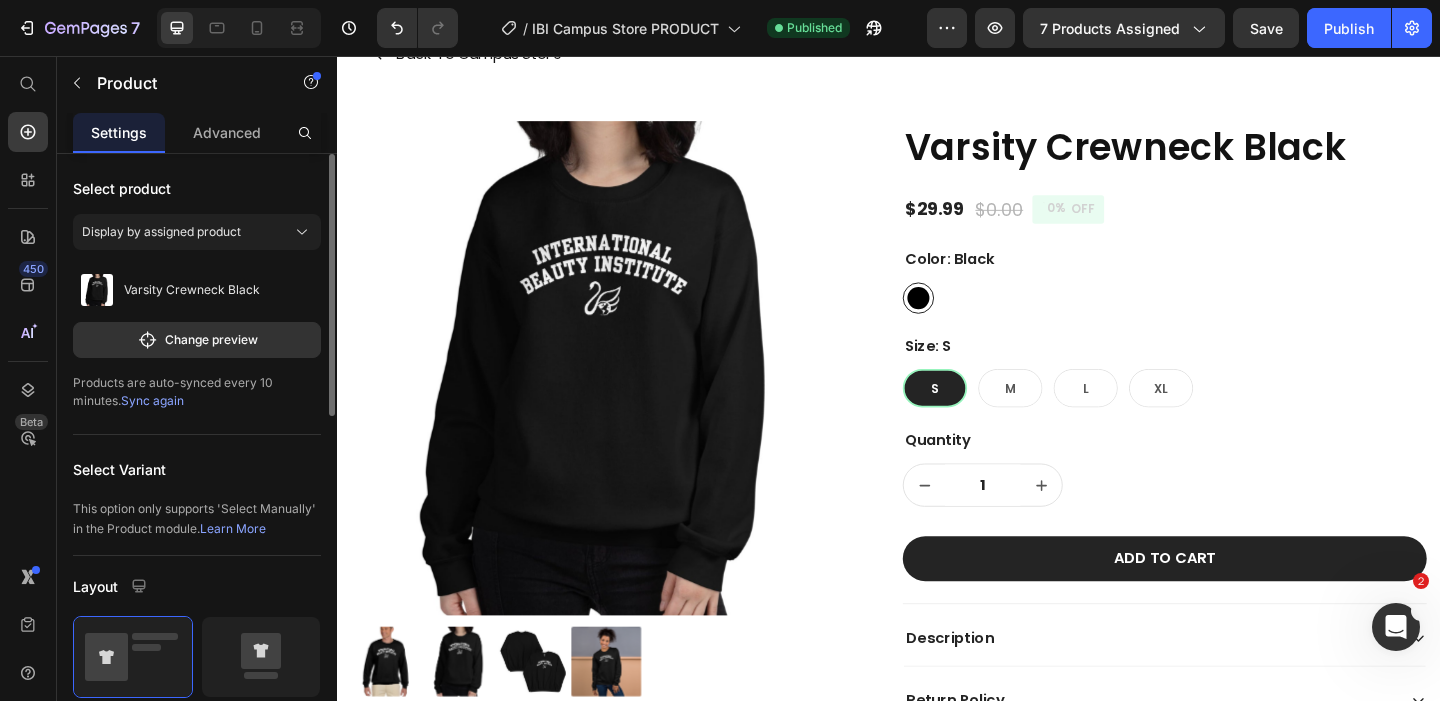 click on "7  Version history  /  IBI Campus Store PRODUCT Published Preview 7 products assigned  Save   Publish" 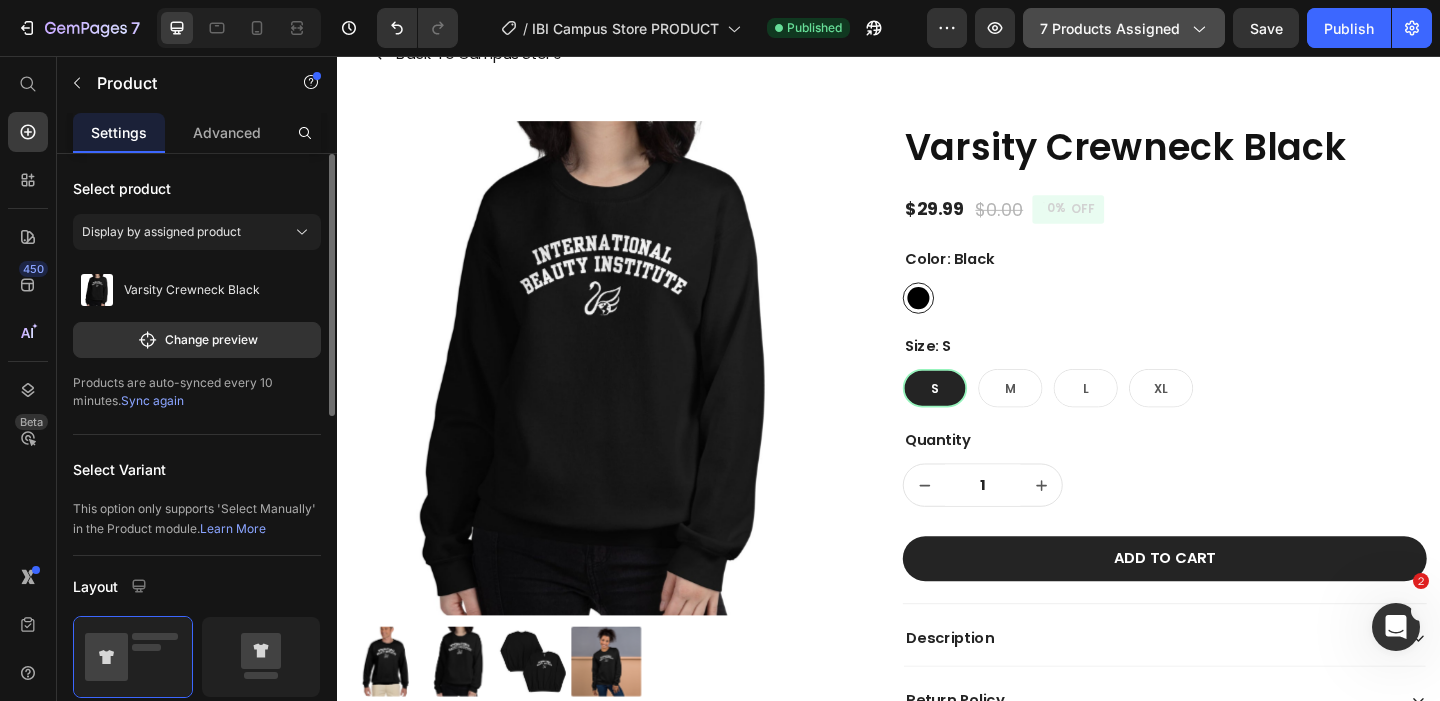 click on "7 products assigned" 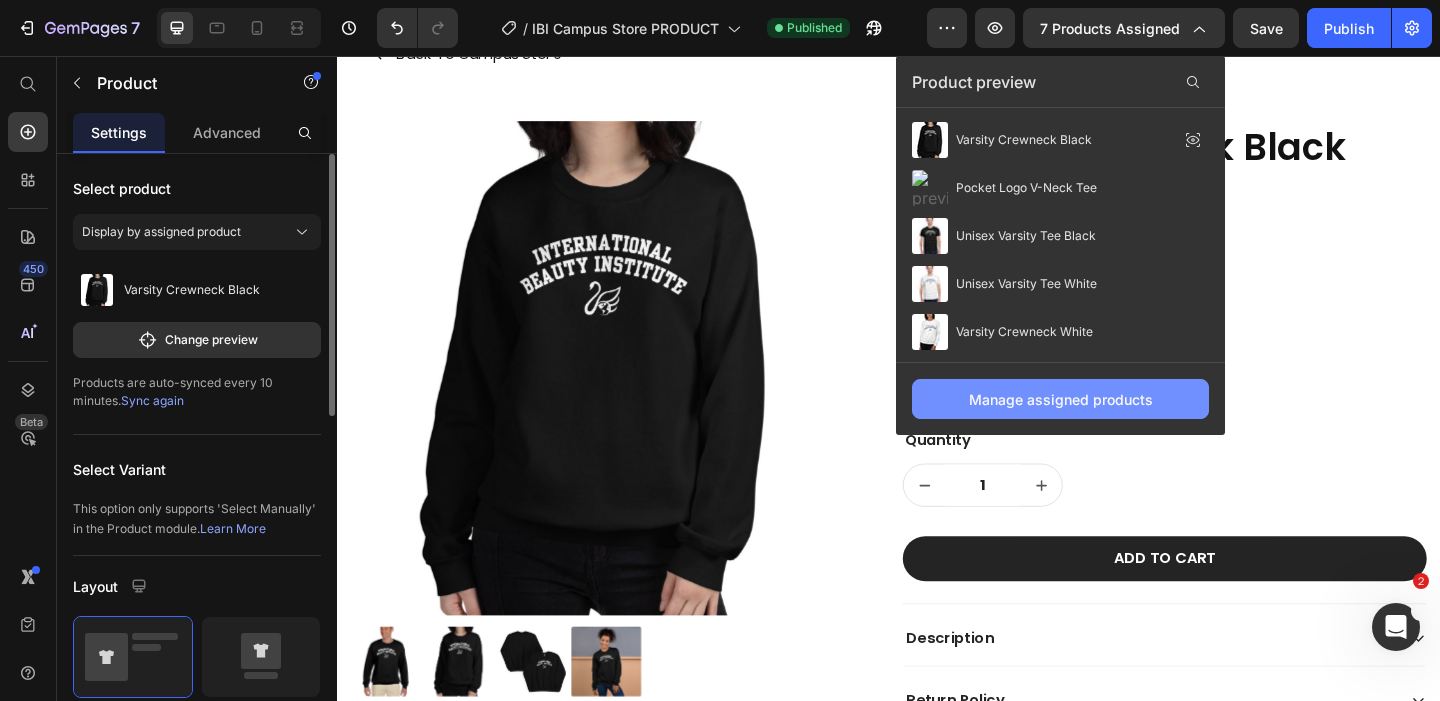 click on "Manage assigned products" at bounding box center [1061, 399] 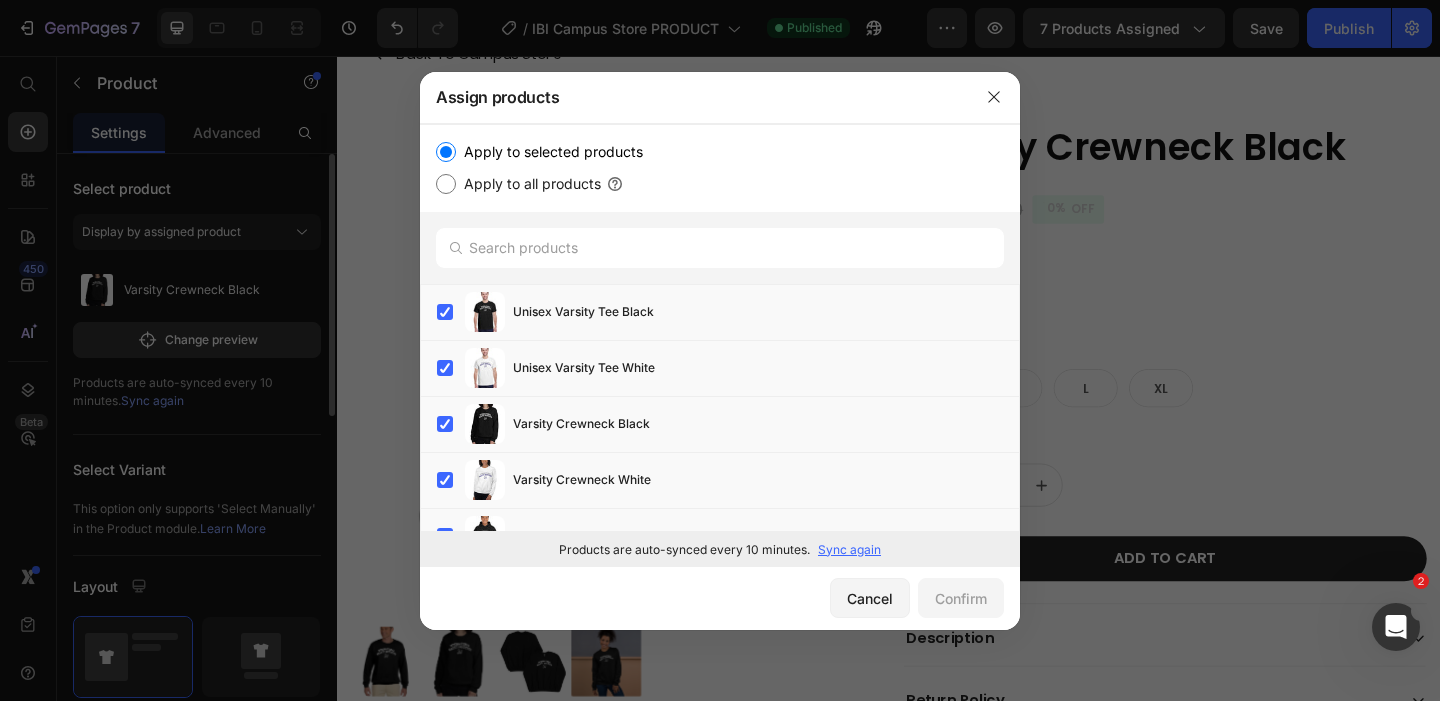 click on "Products are auto-synced every 10 minutes. Sync again" 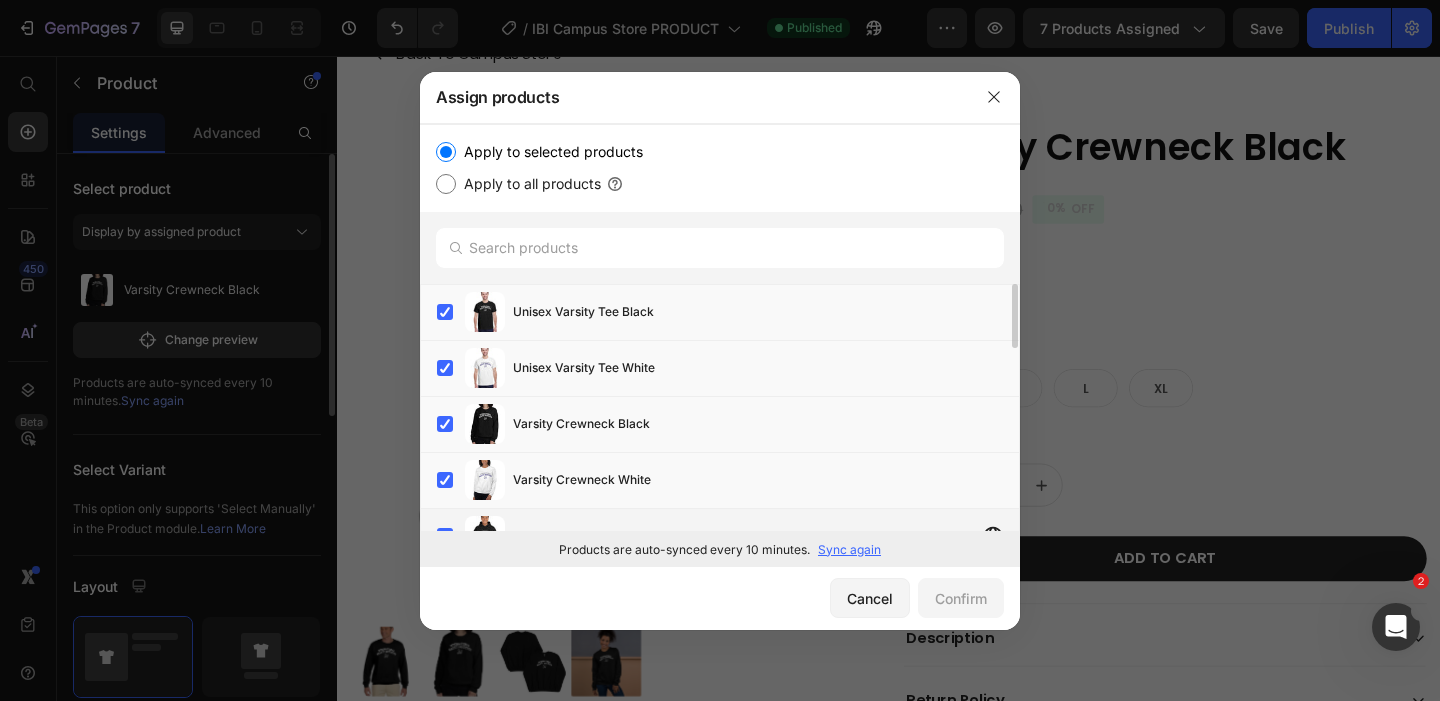 click on "Varsity Hoodie Black" at bounding box center (766, 536) 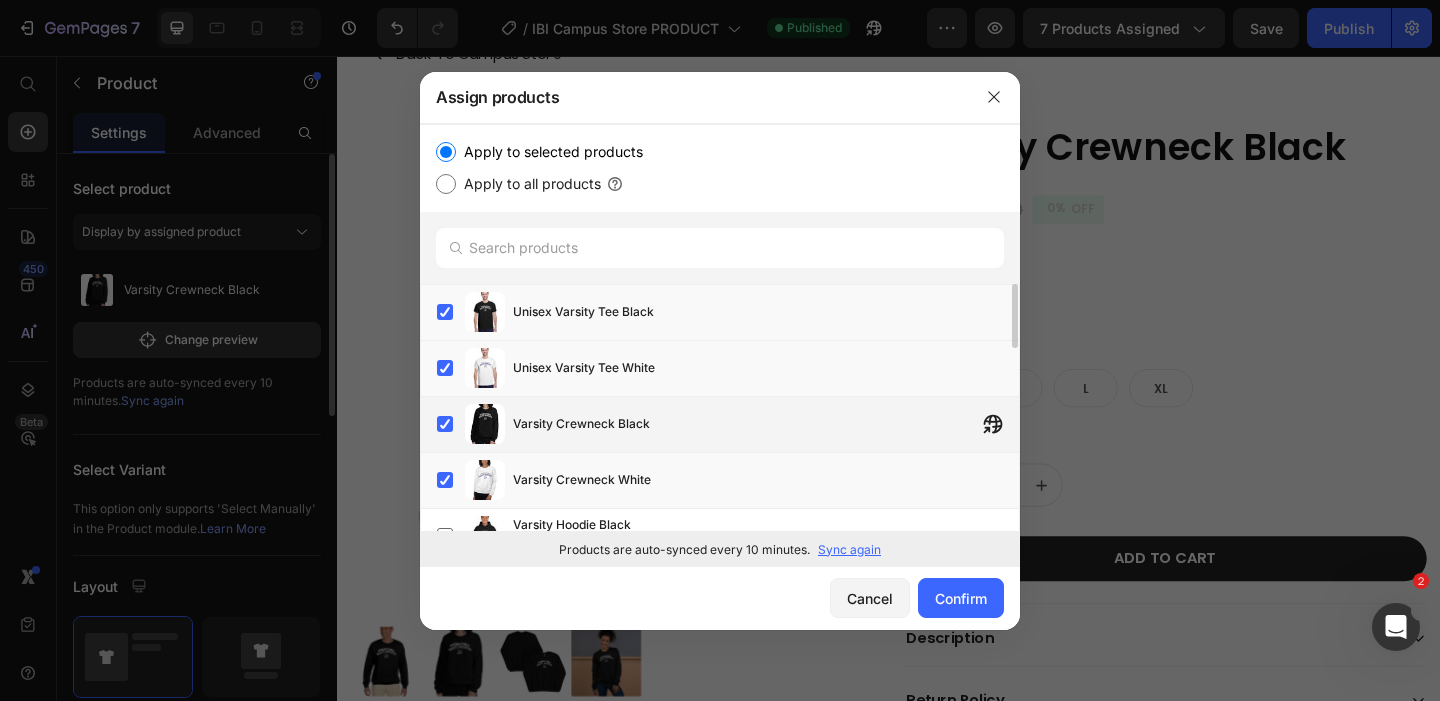 scroll, scrollTop: 20, scrollLeft: 0, axis: vertical 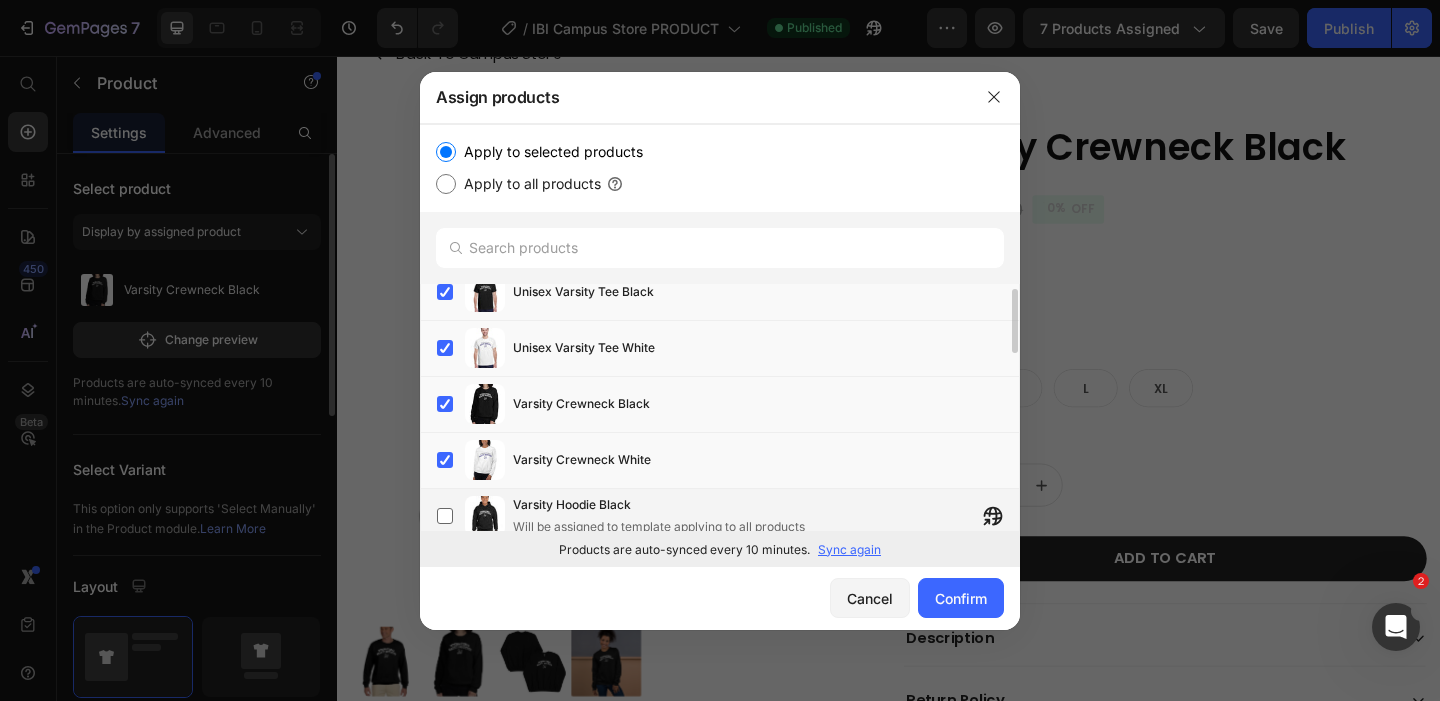 click on "Varsity Hoodie Black" at bounding box center (659, 505) 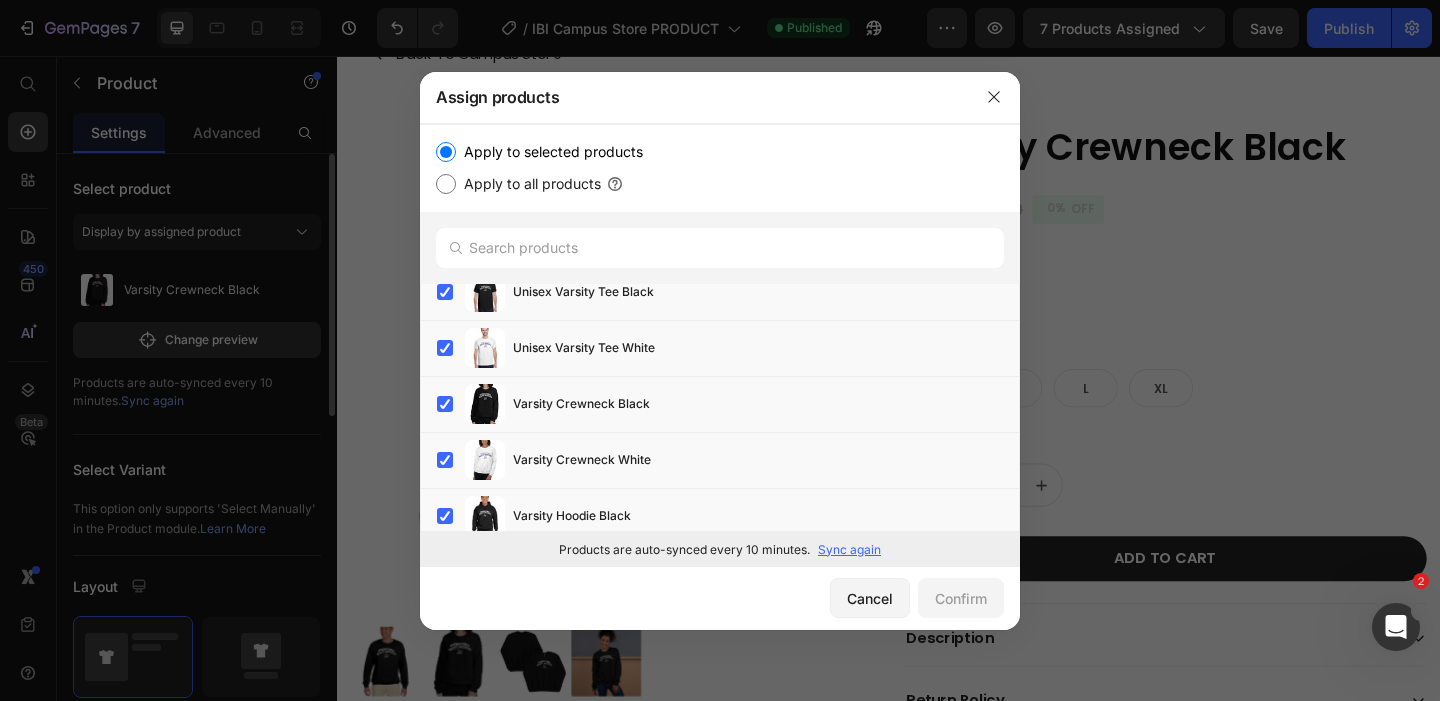 click on "Sync again" at bounding box center (849, 550) 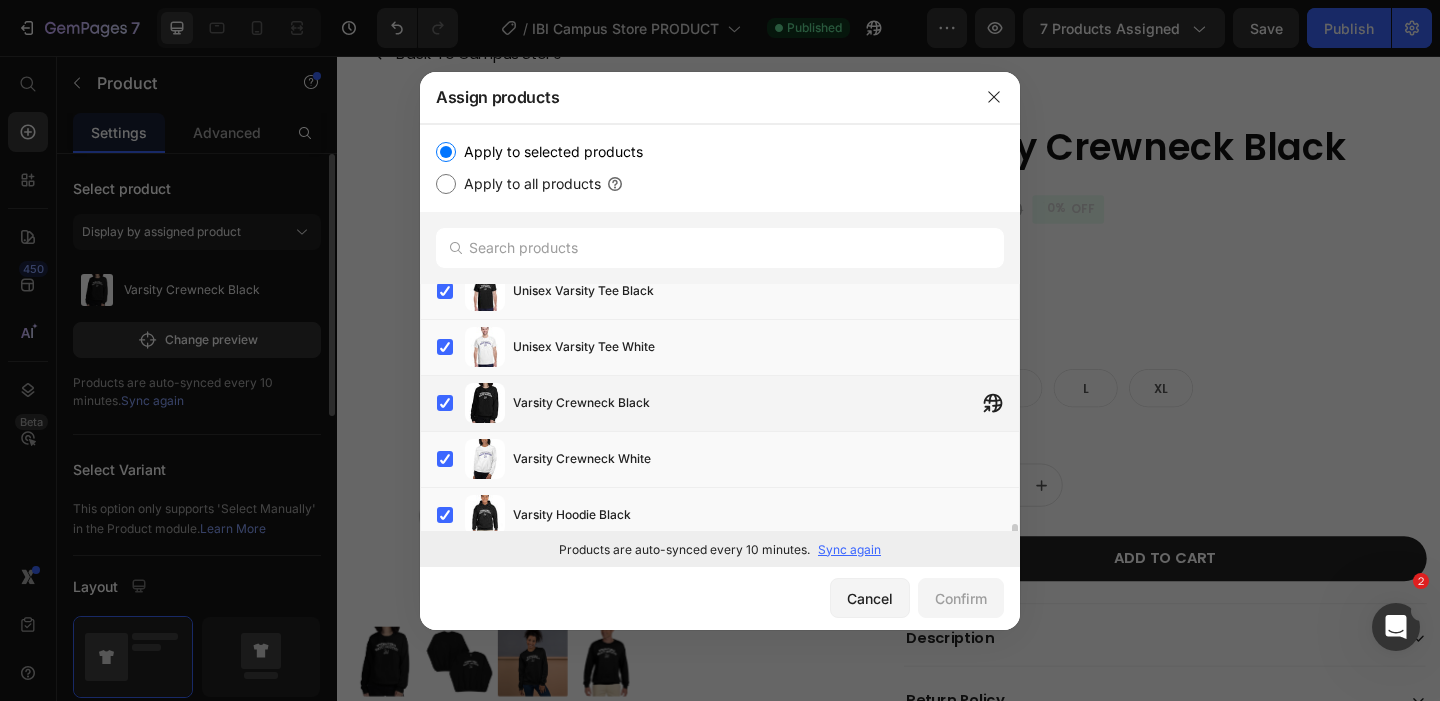 scroll, scrollTop: 0, scrollLeft: 0, axis: both 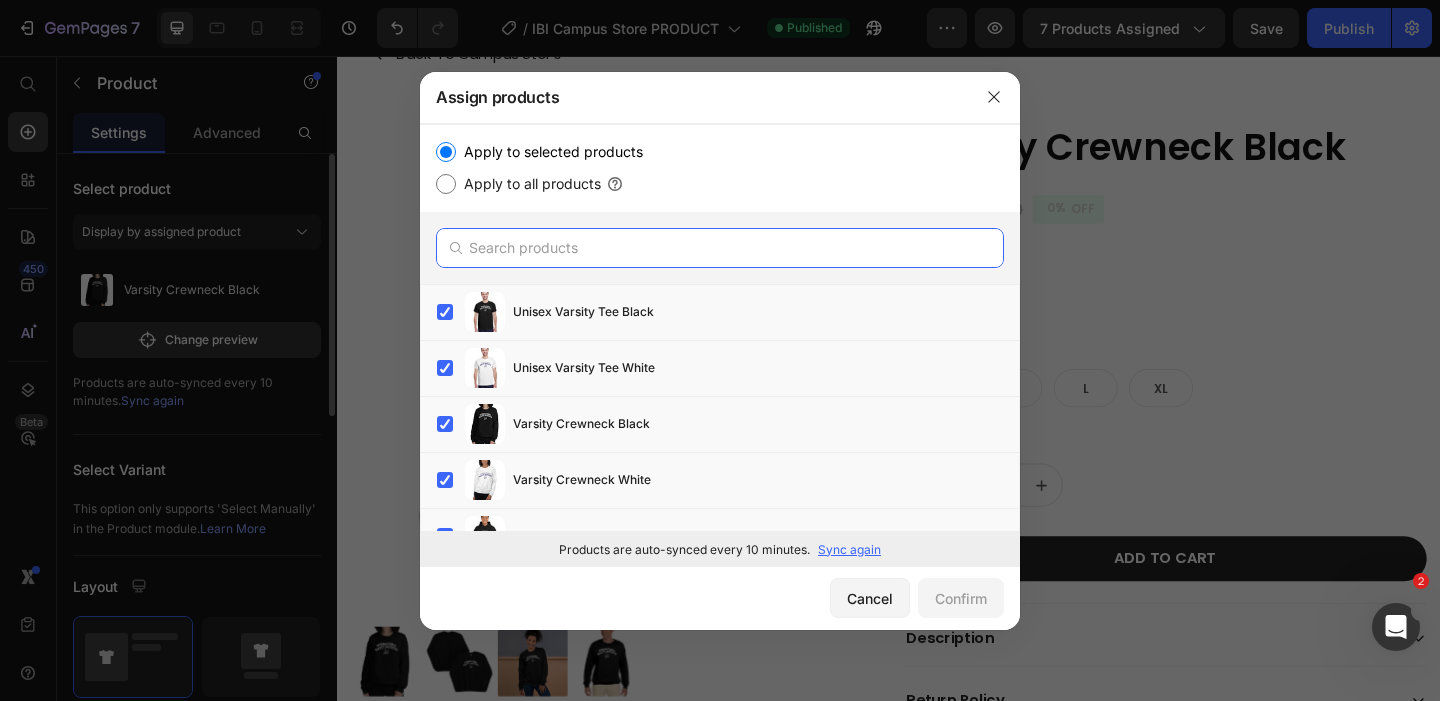 click at bounding box center (720, 248) 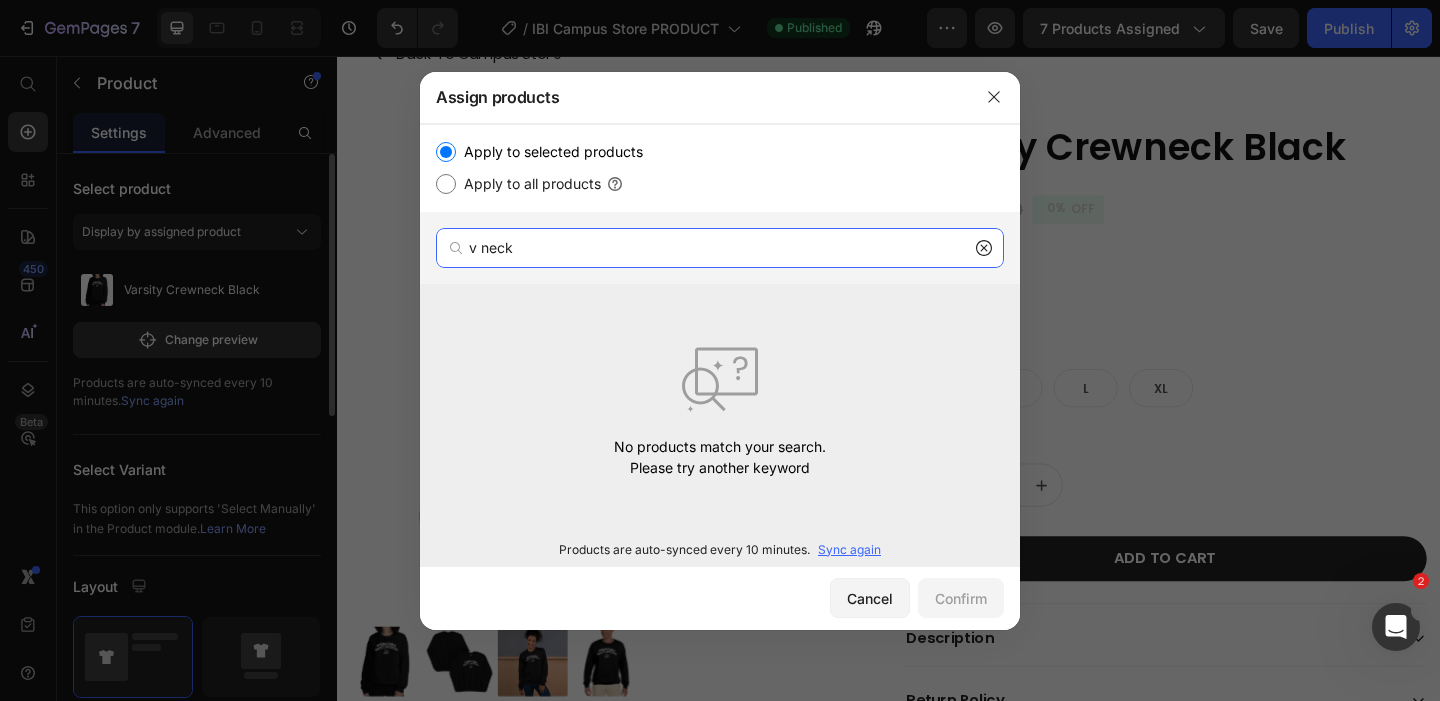 type on "v neck" 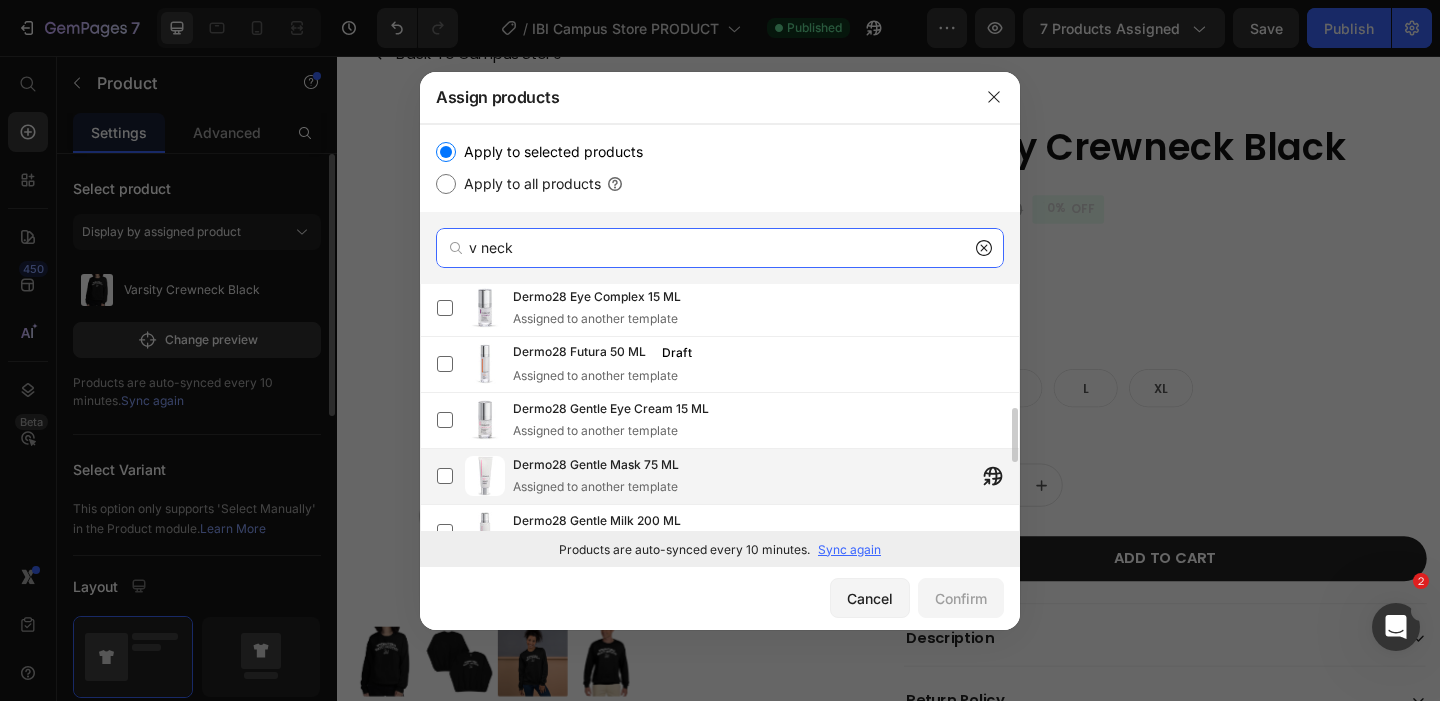 scroll, scrollTop: 534, scrollLeft: 0, axis: vertical 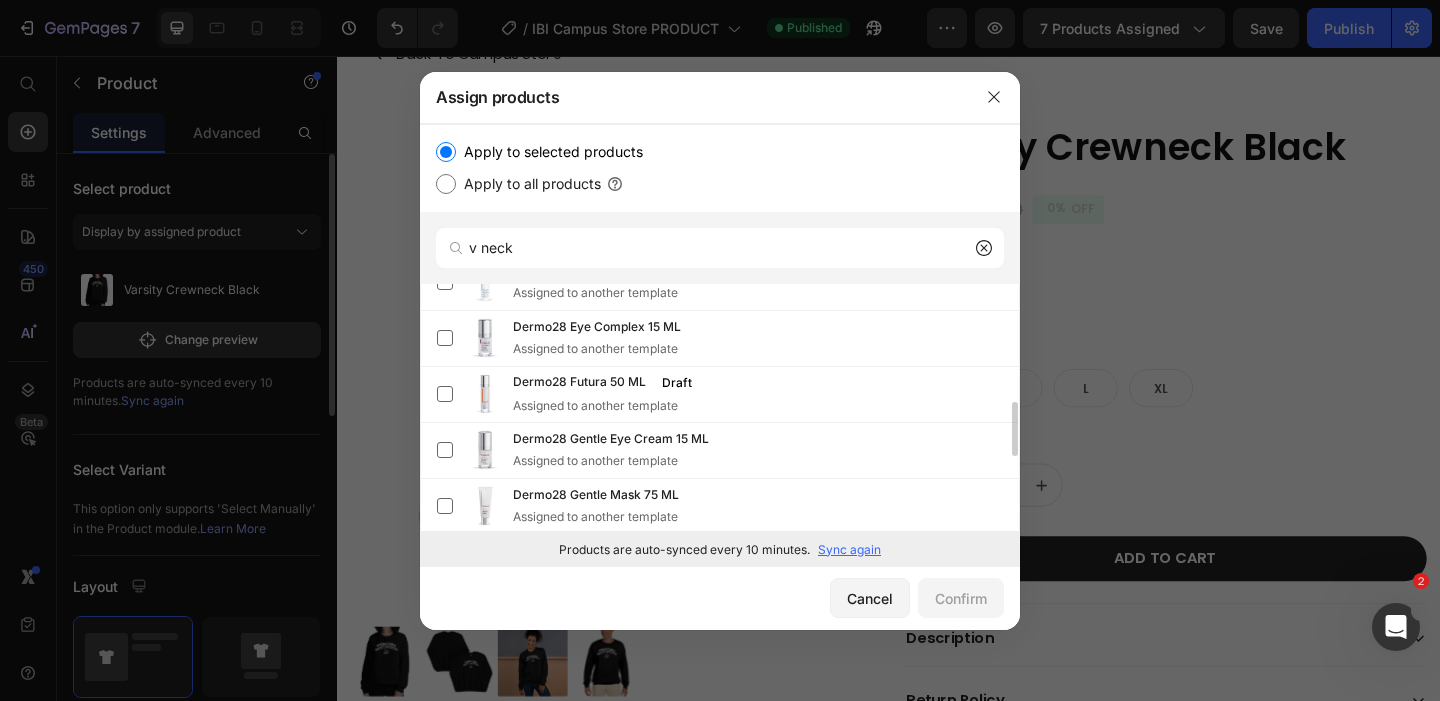 click on "Sync again" at bounding box center [849, 550] 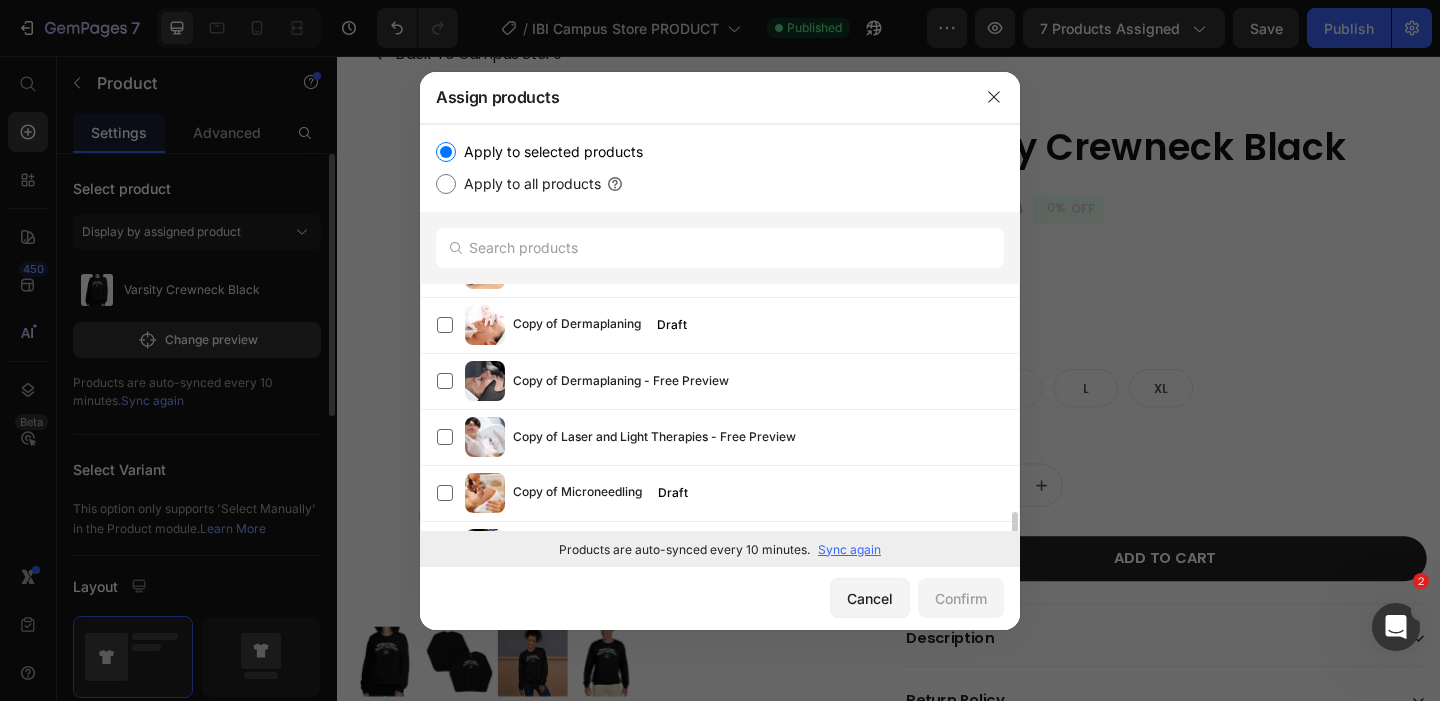 scroll, scrollTop: 1319, scrollLeft: 0, axis: vertical 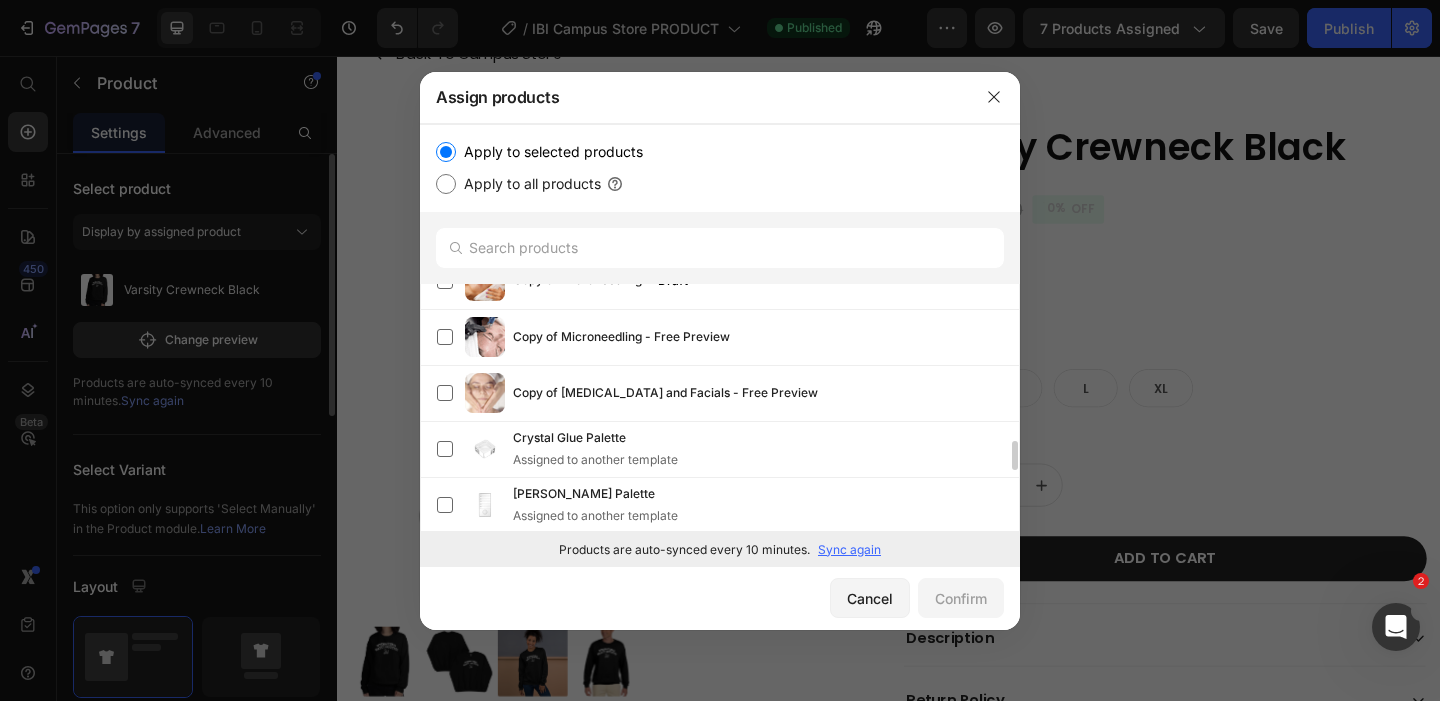 click on "Sync again" at bounding box center (849, 550) 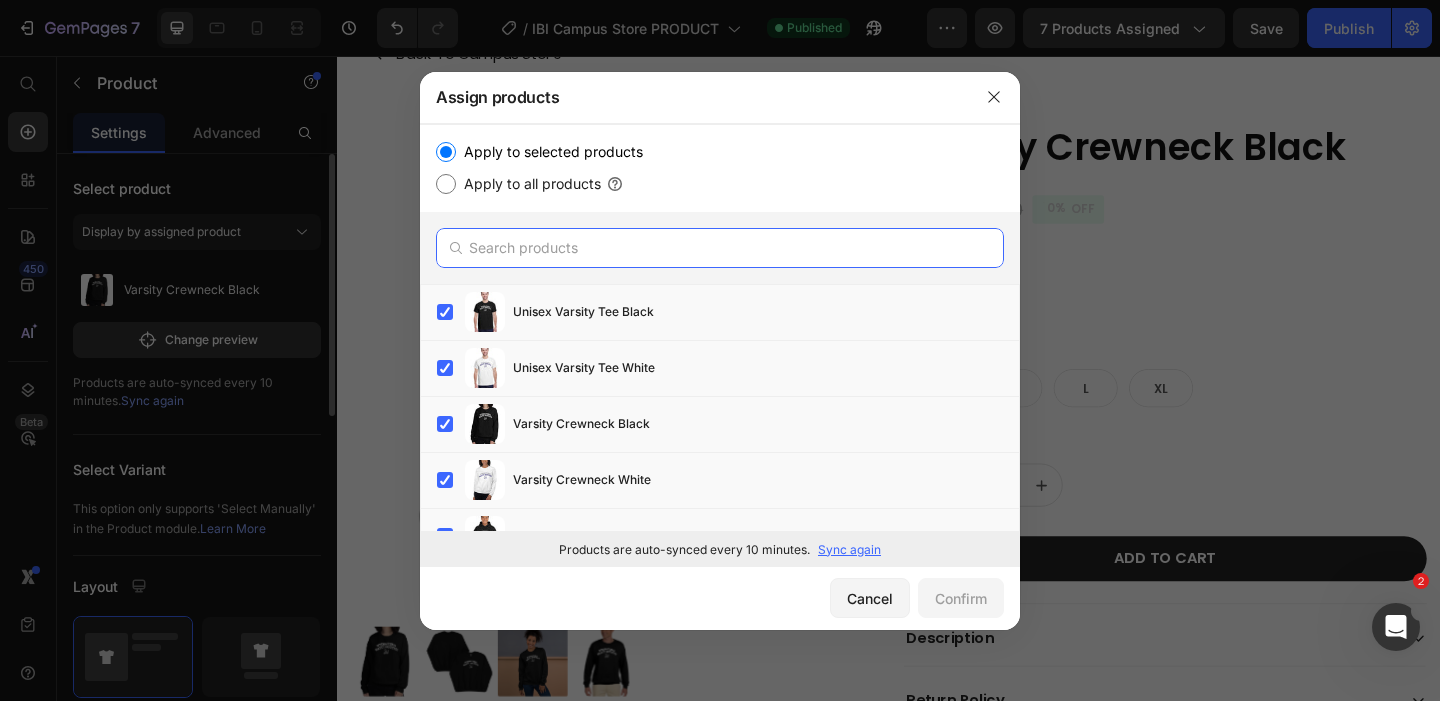 click at bounding box center [720, 248] 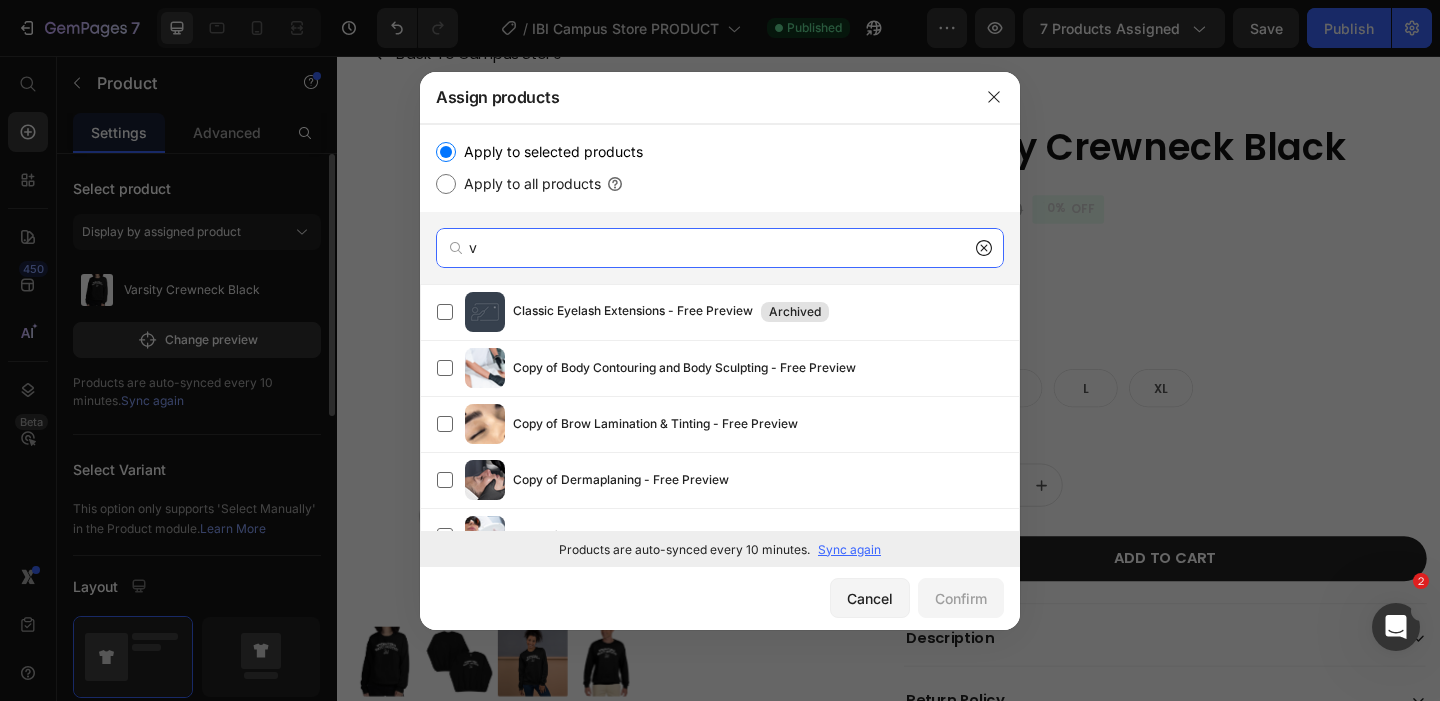 type on "v" 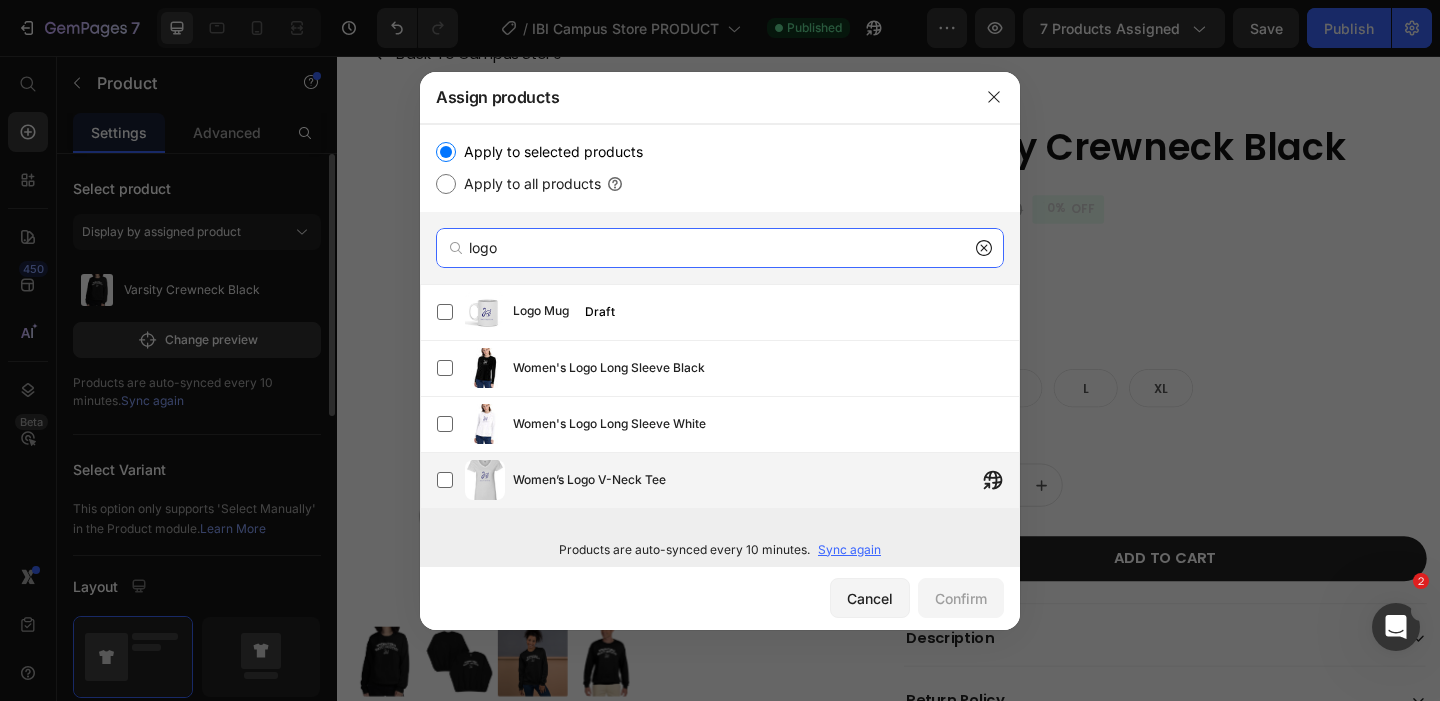 type on "logo" 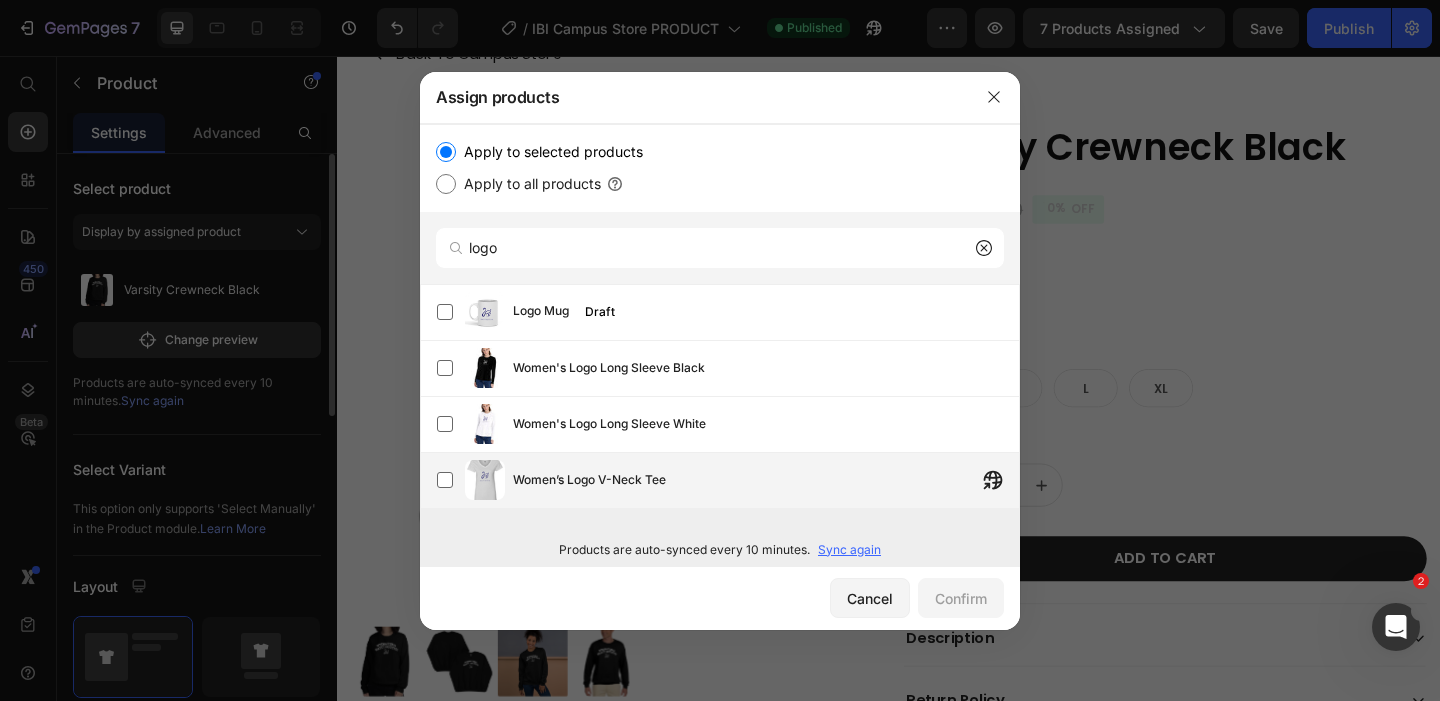 click on "Women’s Logo V-Neck Tee" at bounding box center [766, 480] 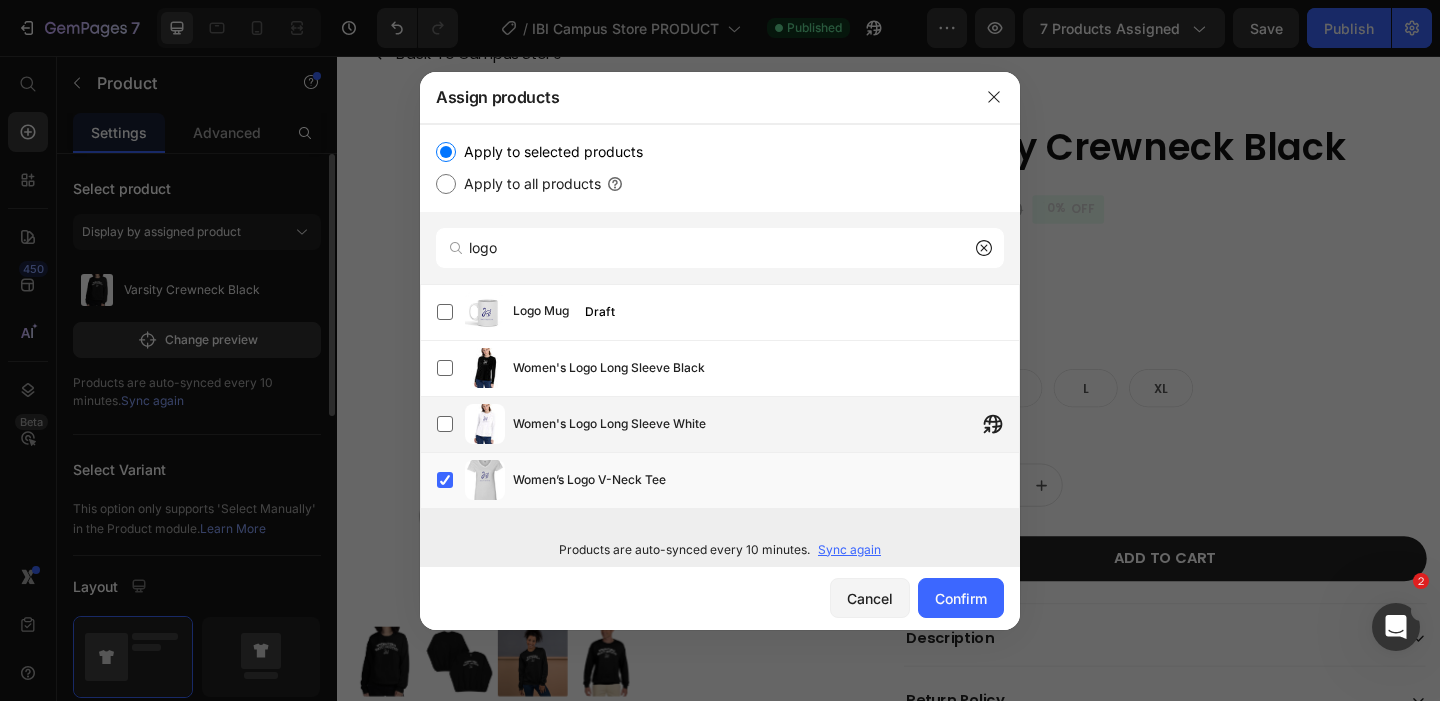 click on "Women's Logo Long Sleeve White" at bounding box center (609, 424) 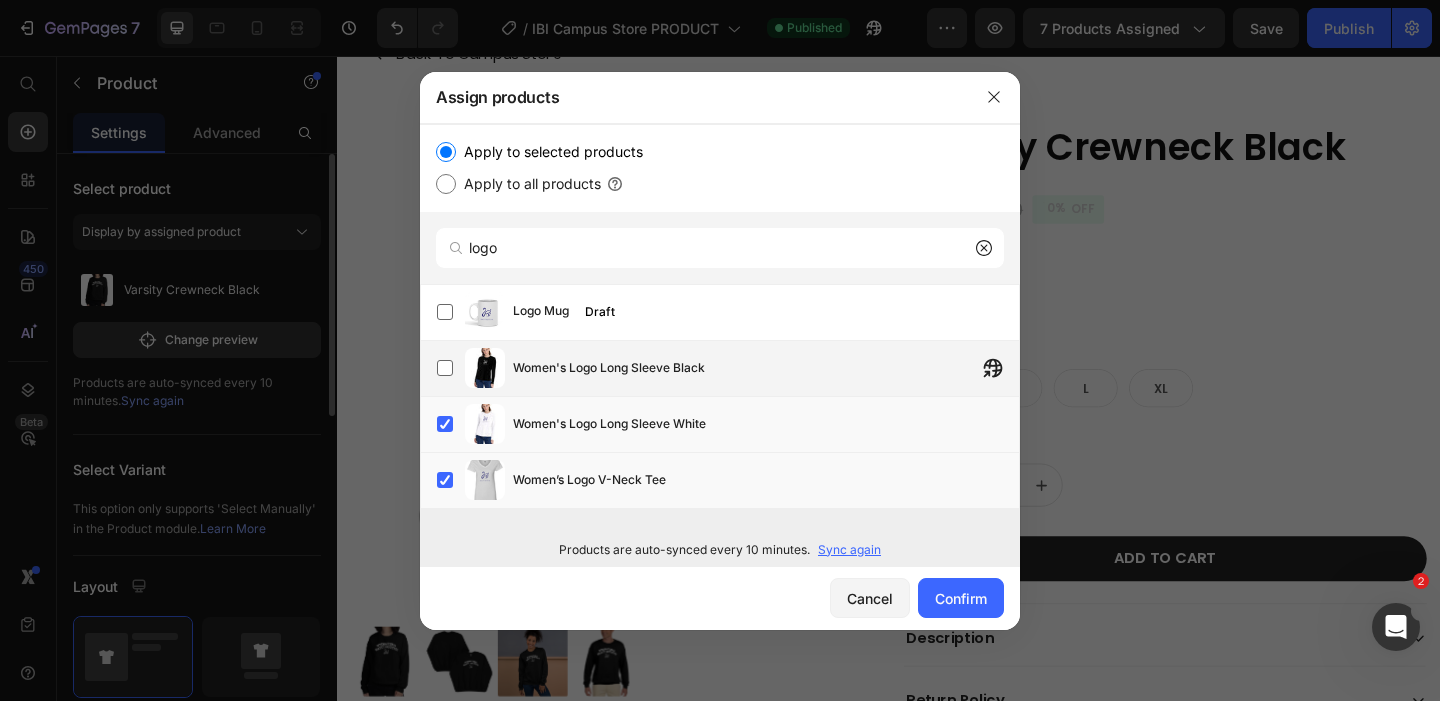 click on "Women's Logo Long Sleeve Black" at bounding box center [766, 368] 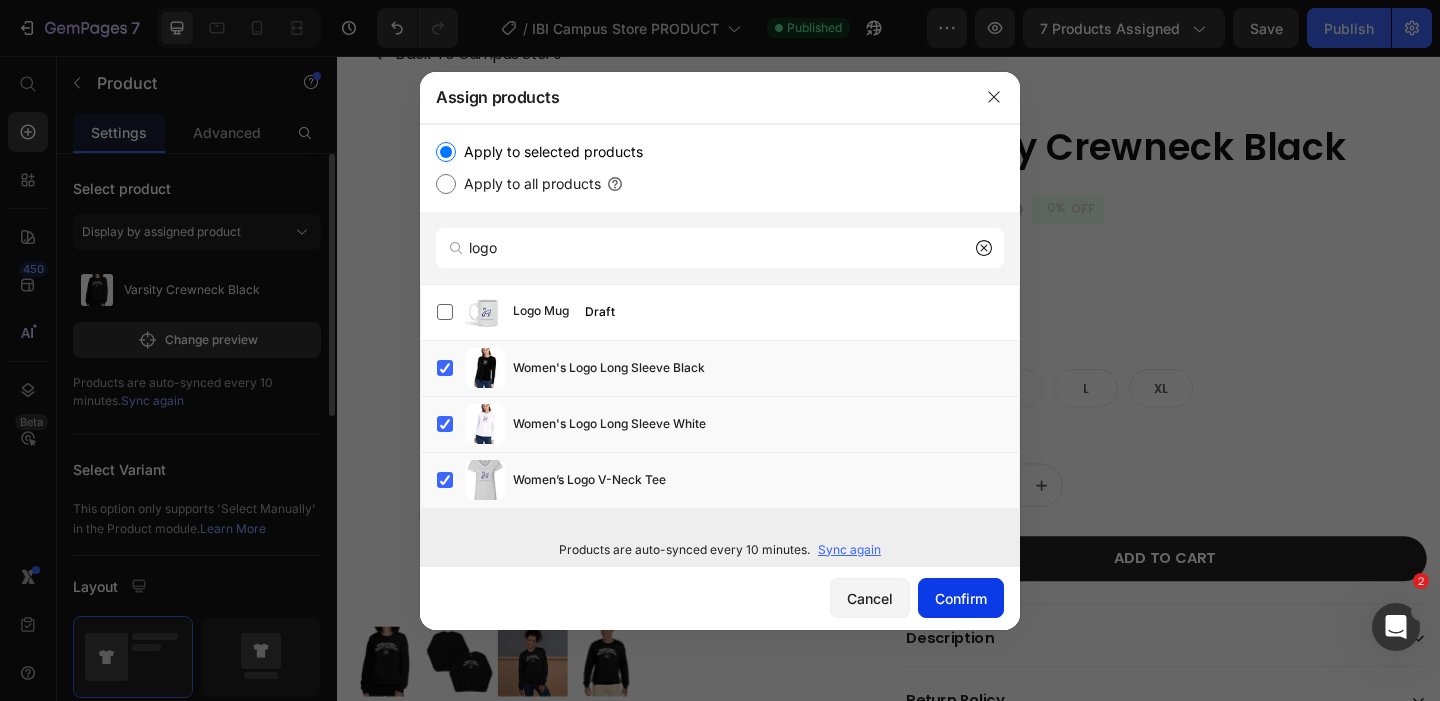 click on "Confirm" at bounding box center (961, 598) 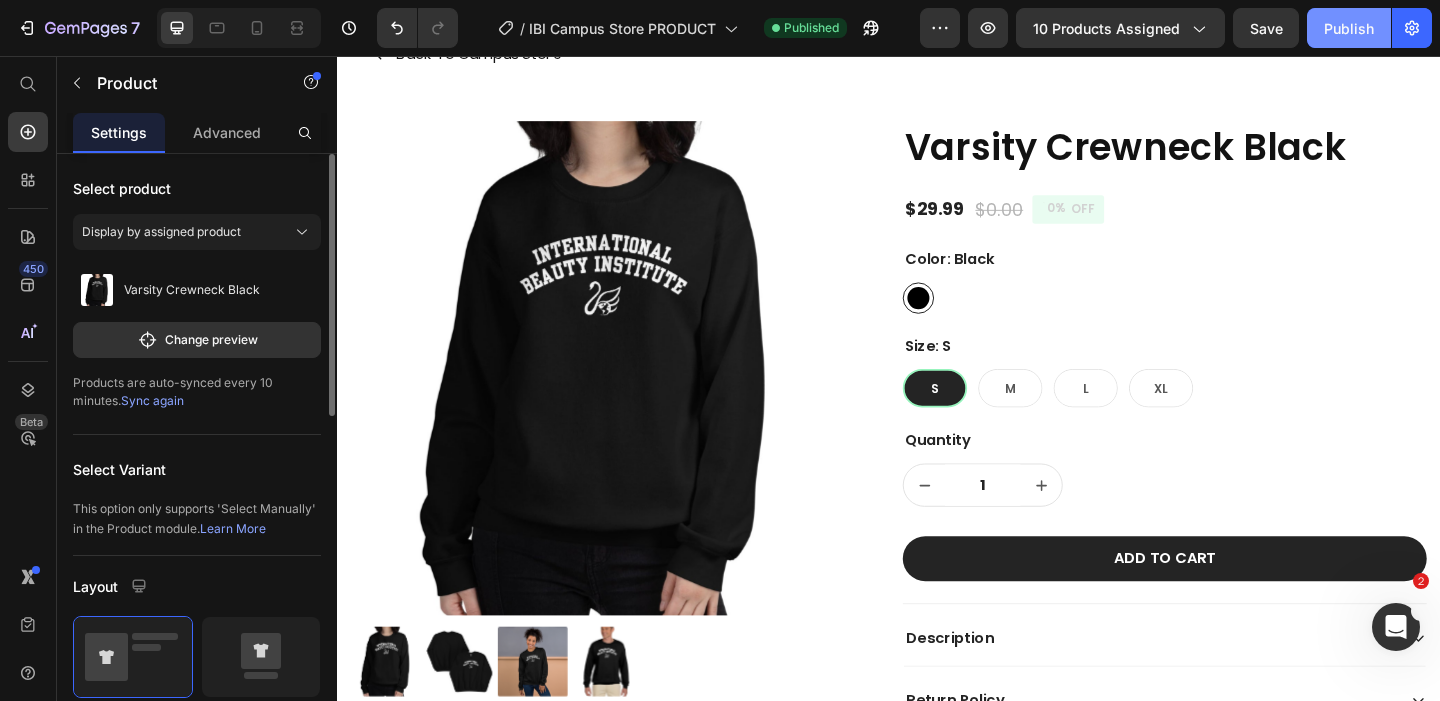 click on "Publish" 